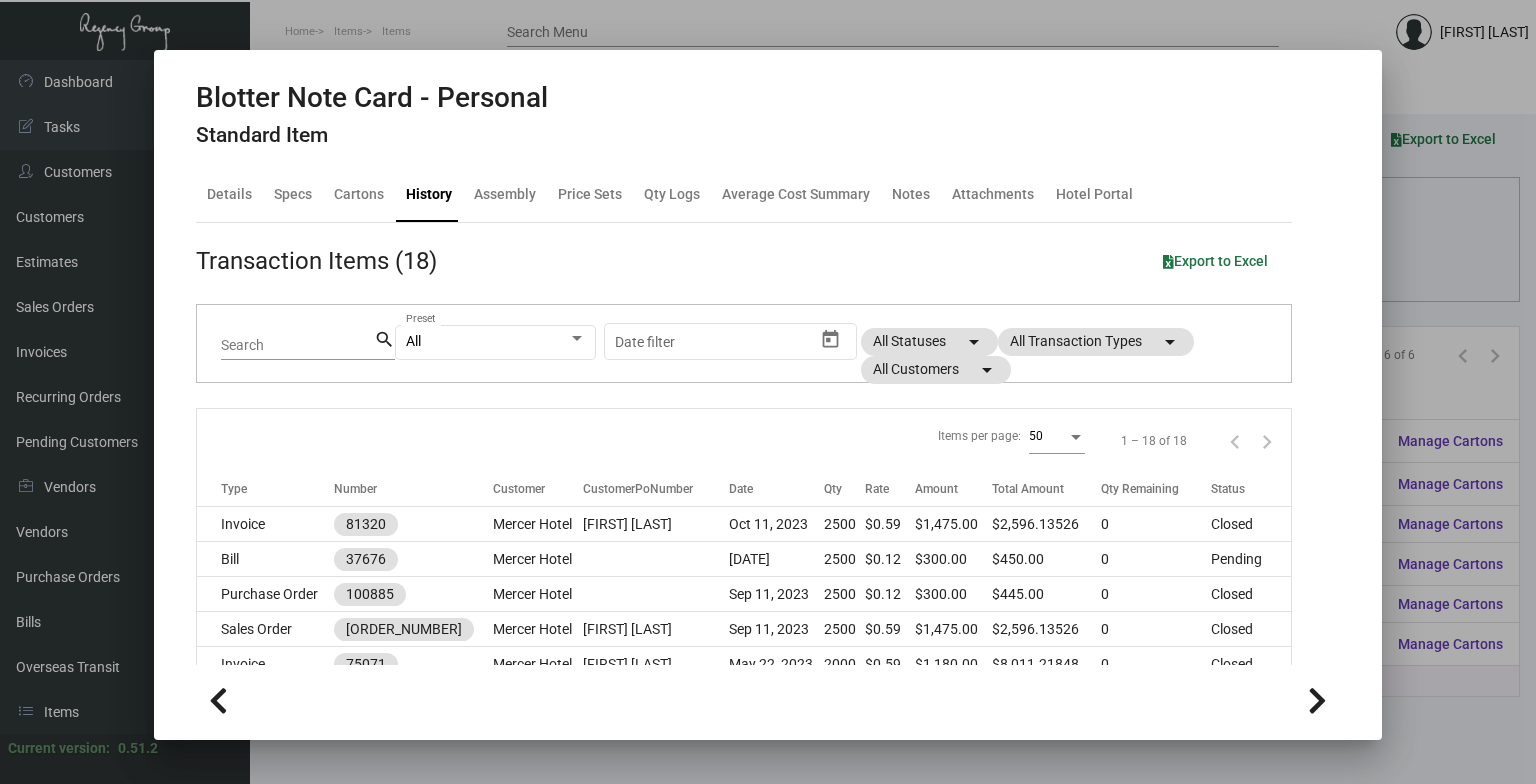 scroll, scrollTop: 0, scrollLeft: 0, axis: both 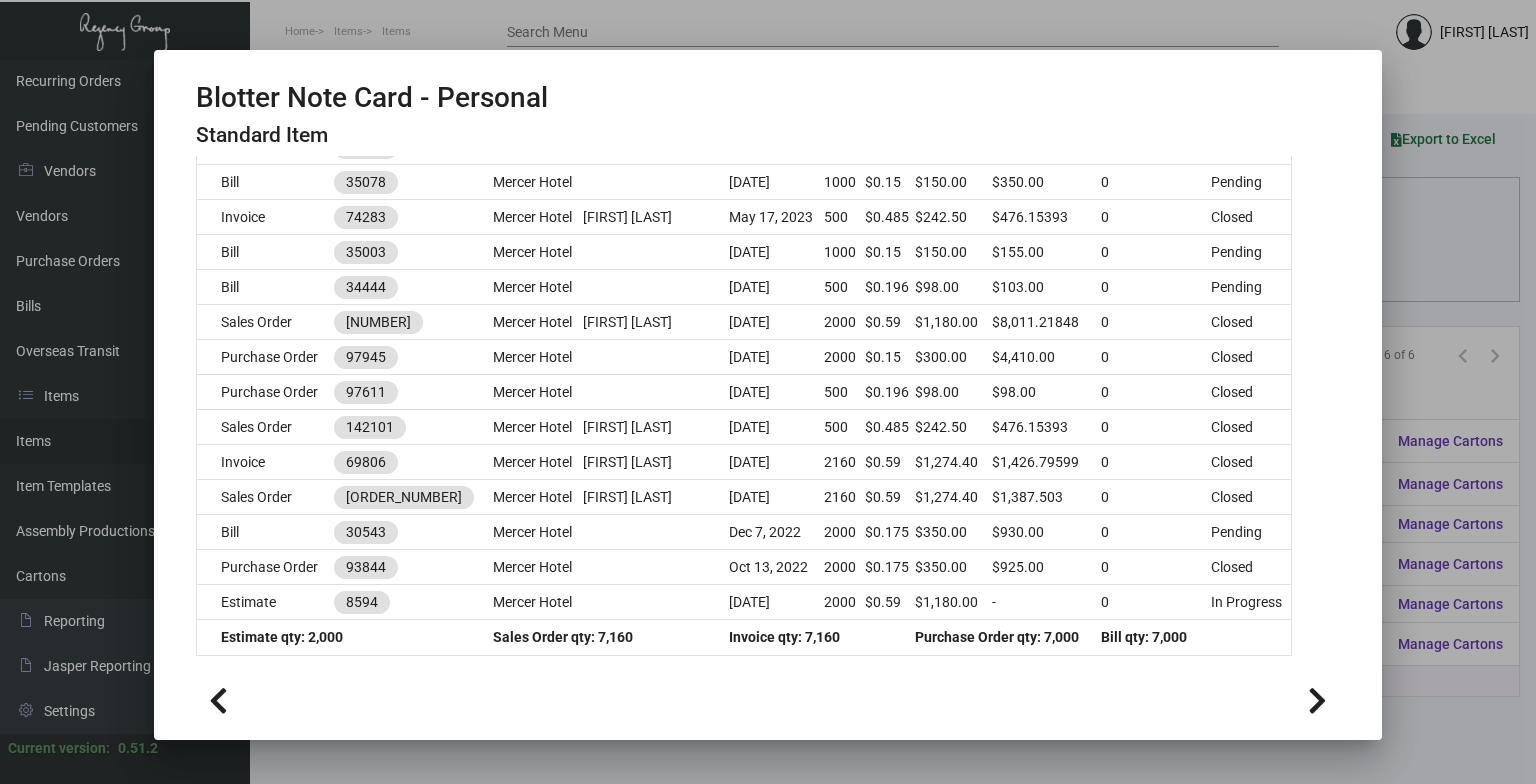 click at bounding box center [768, 392] 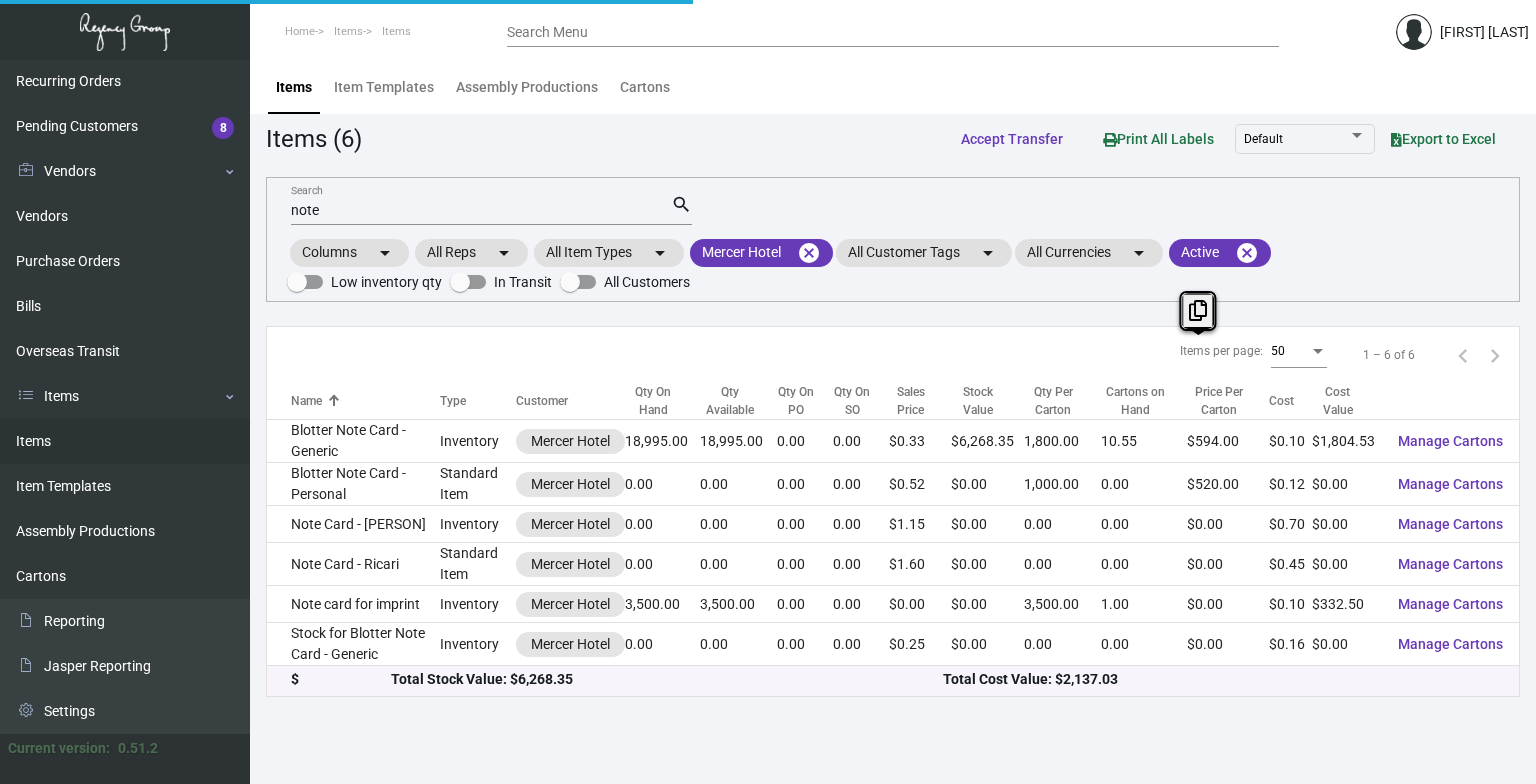 click on "Note Card - Ricari" 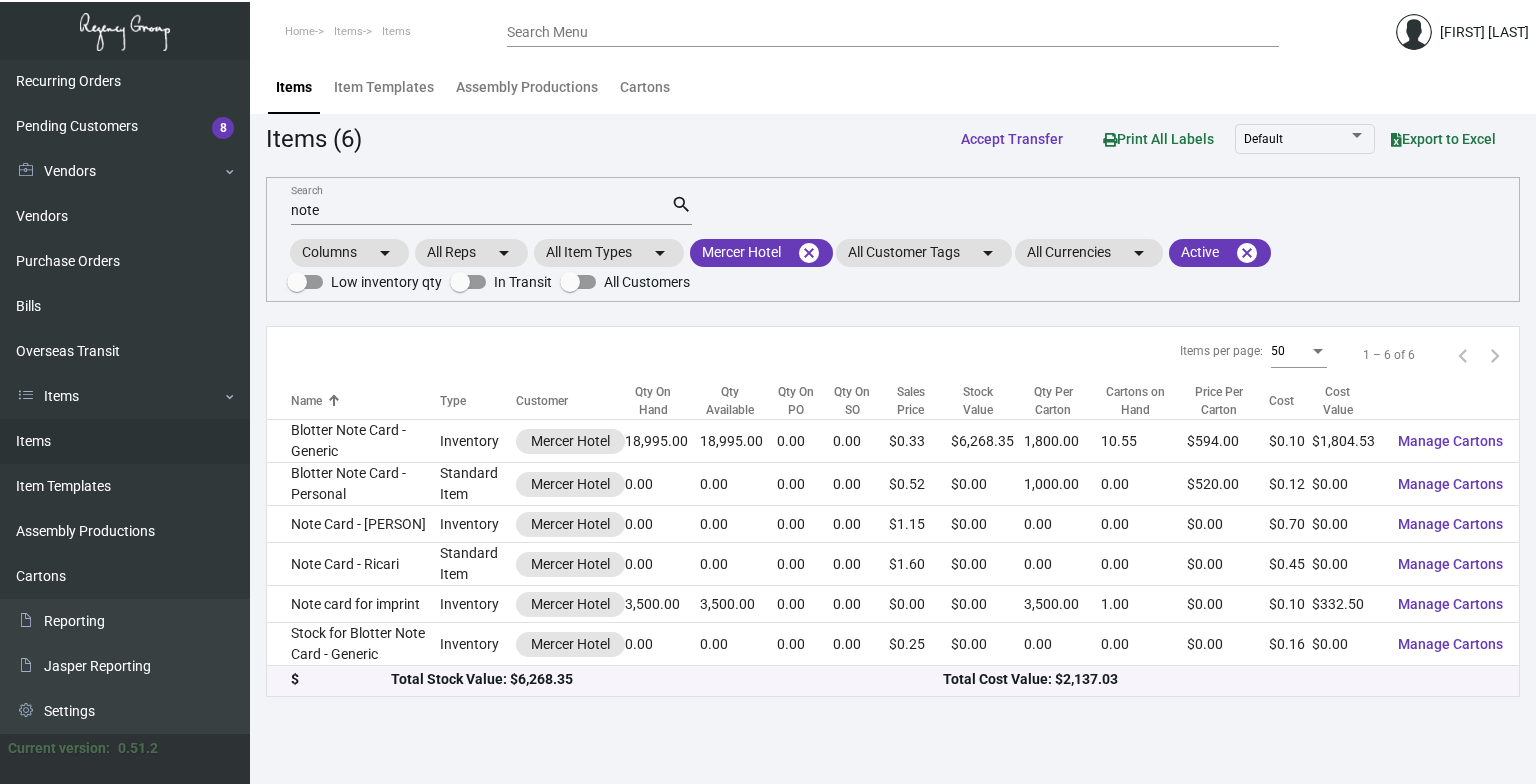 click on "Note Card - Ricari" 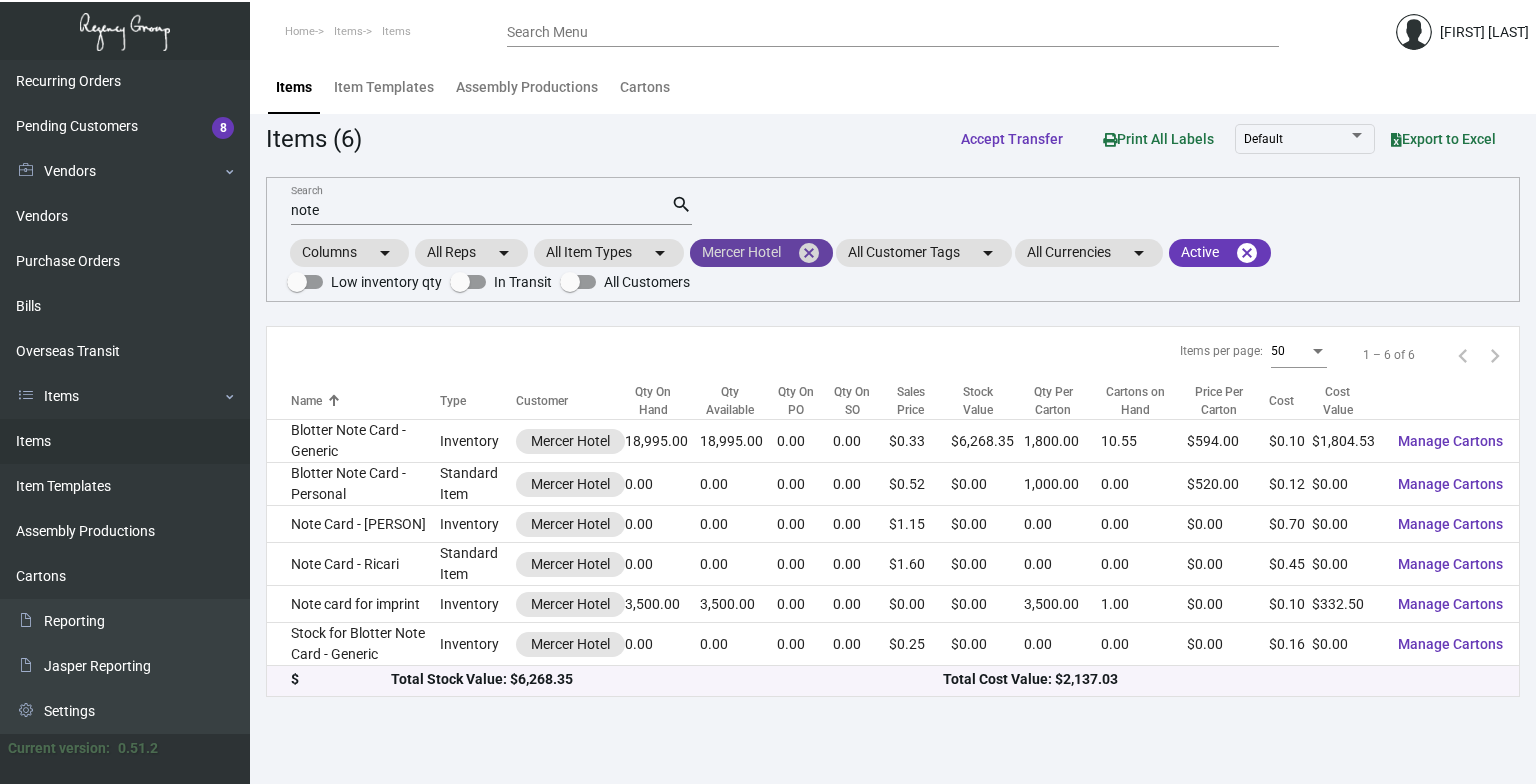 click on "cancel" 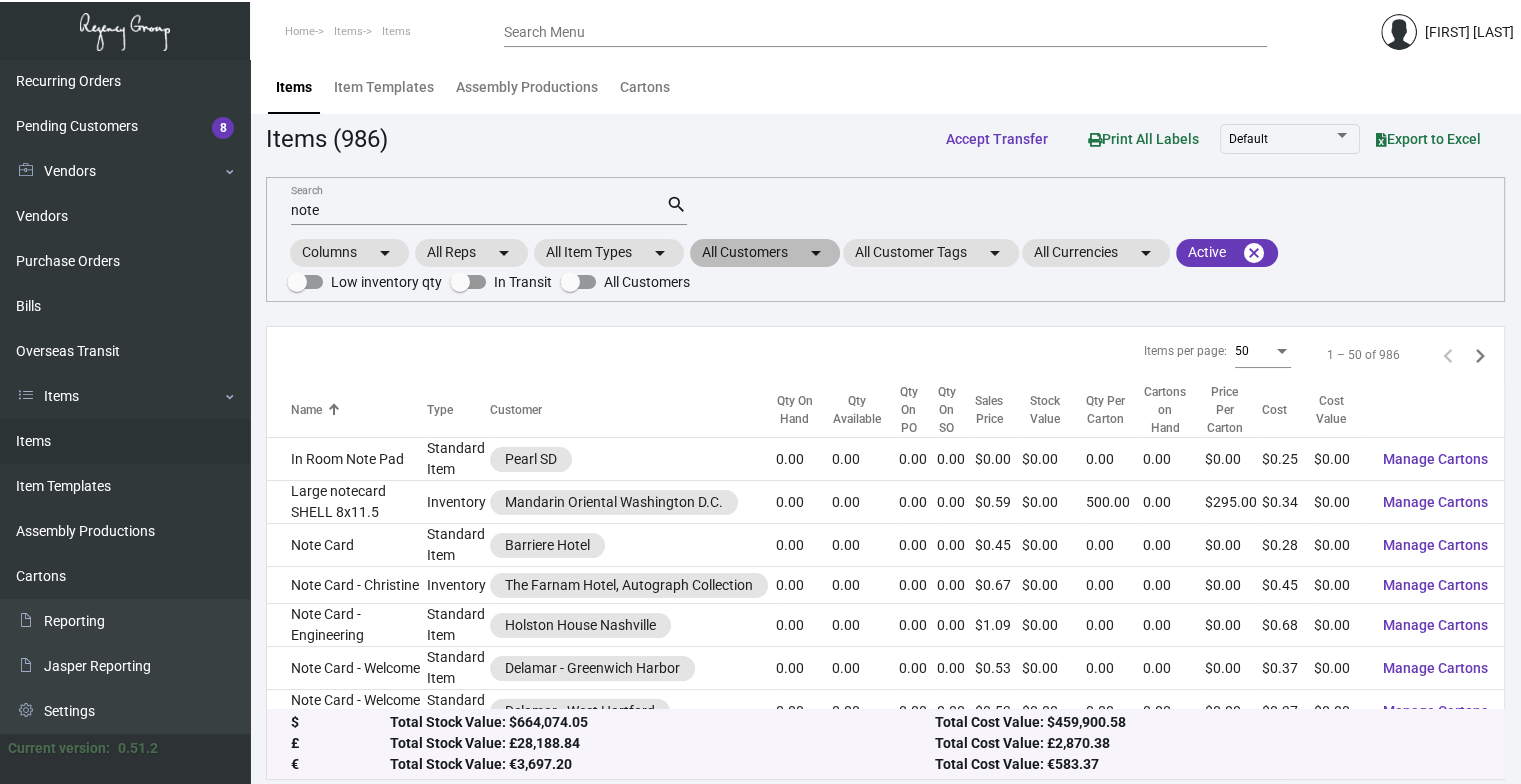 click on "arrow_drop_down" 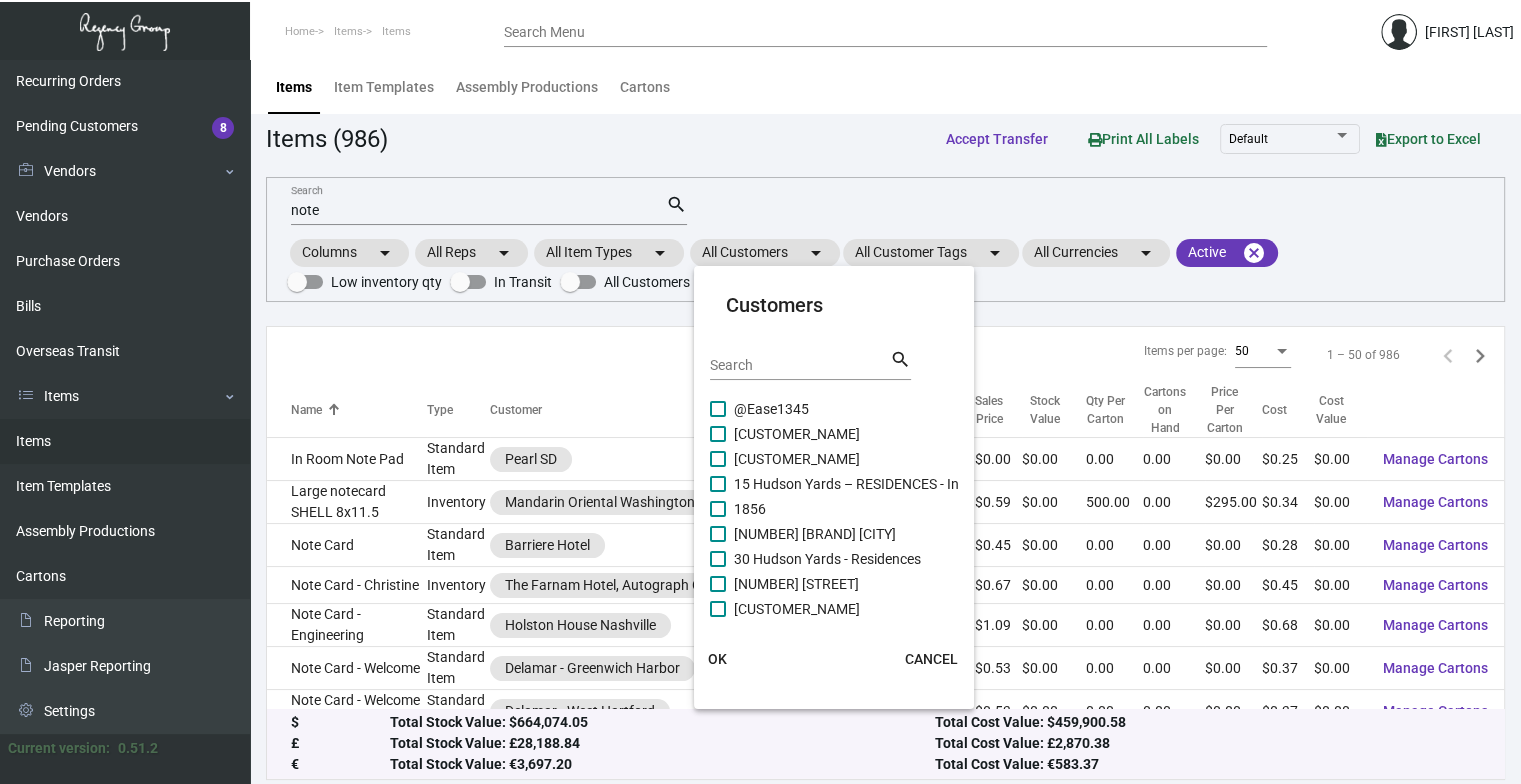 click on "Search" at bounding box center [800, 366] 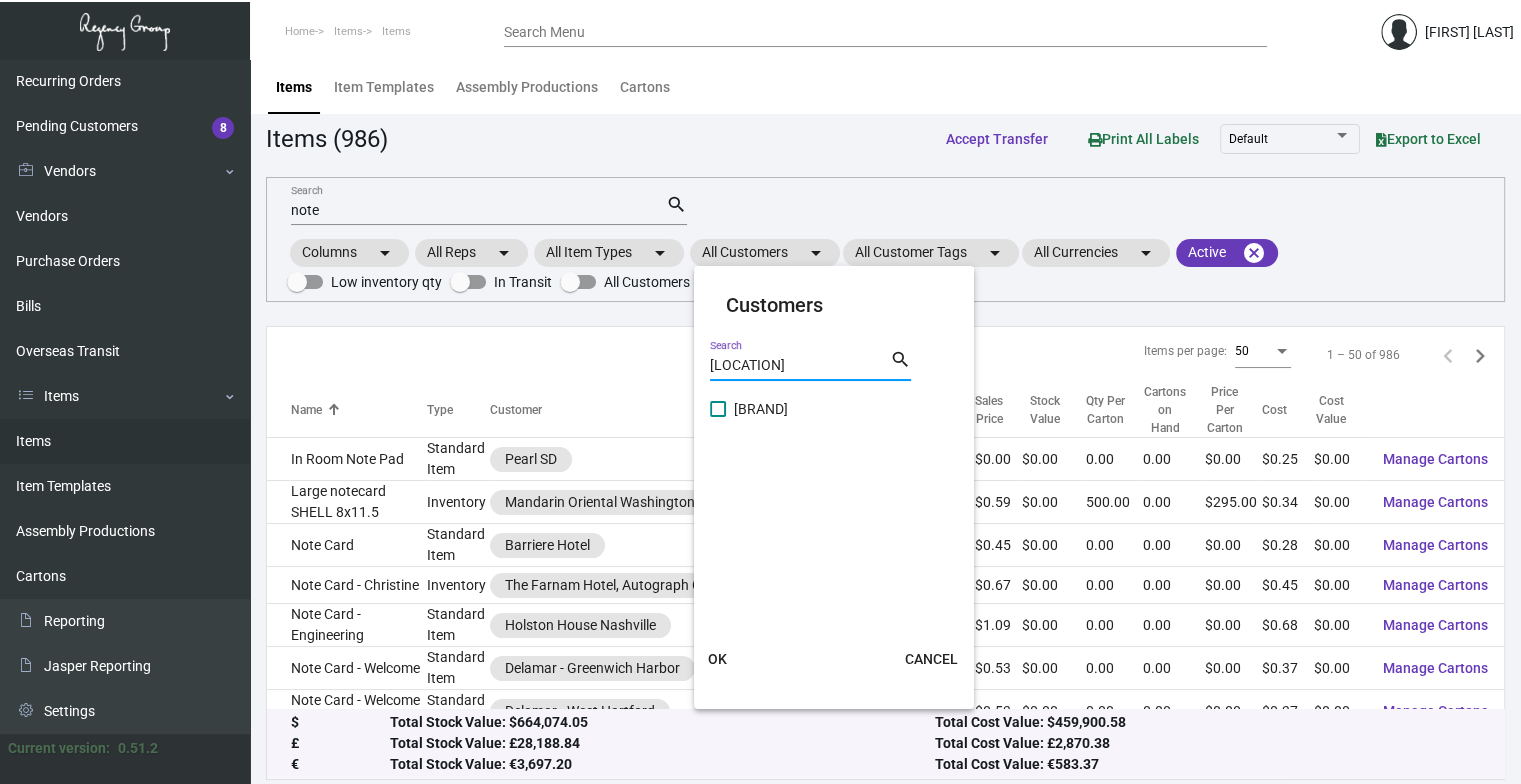 type on "[LOCATION]" 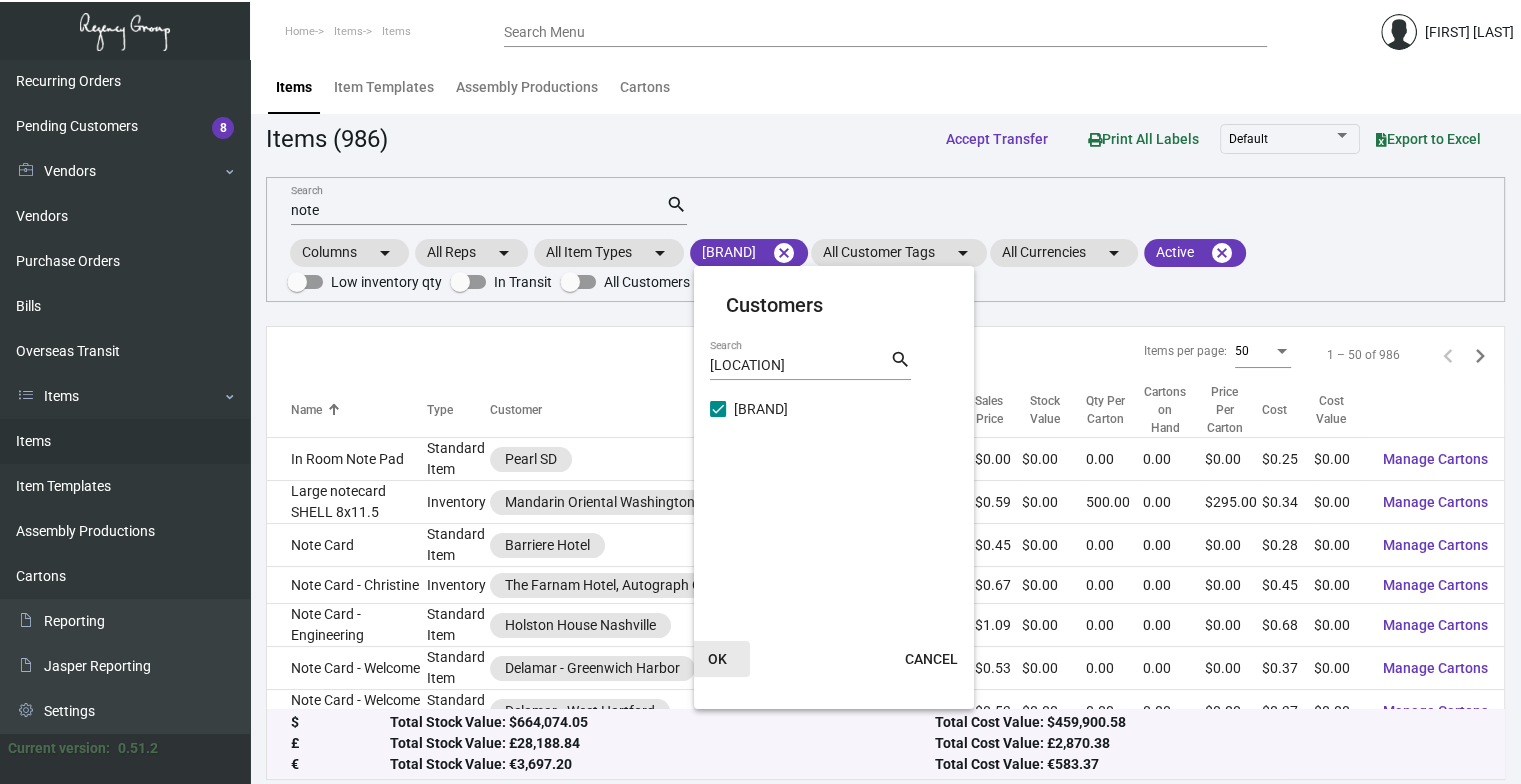 click on "OK" 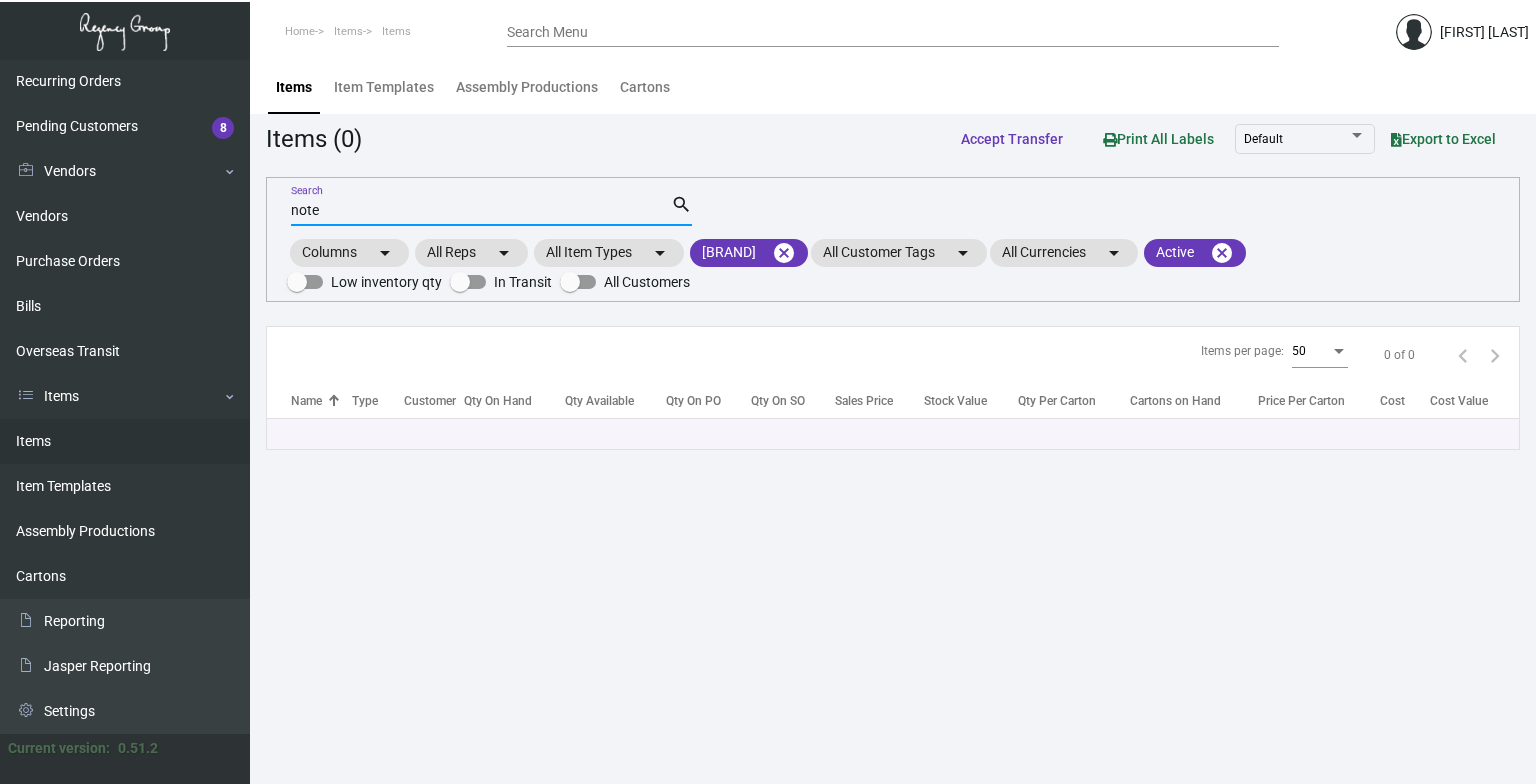 click on "note" at bounding box center (481, 211) 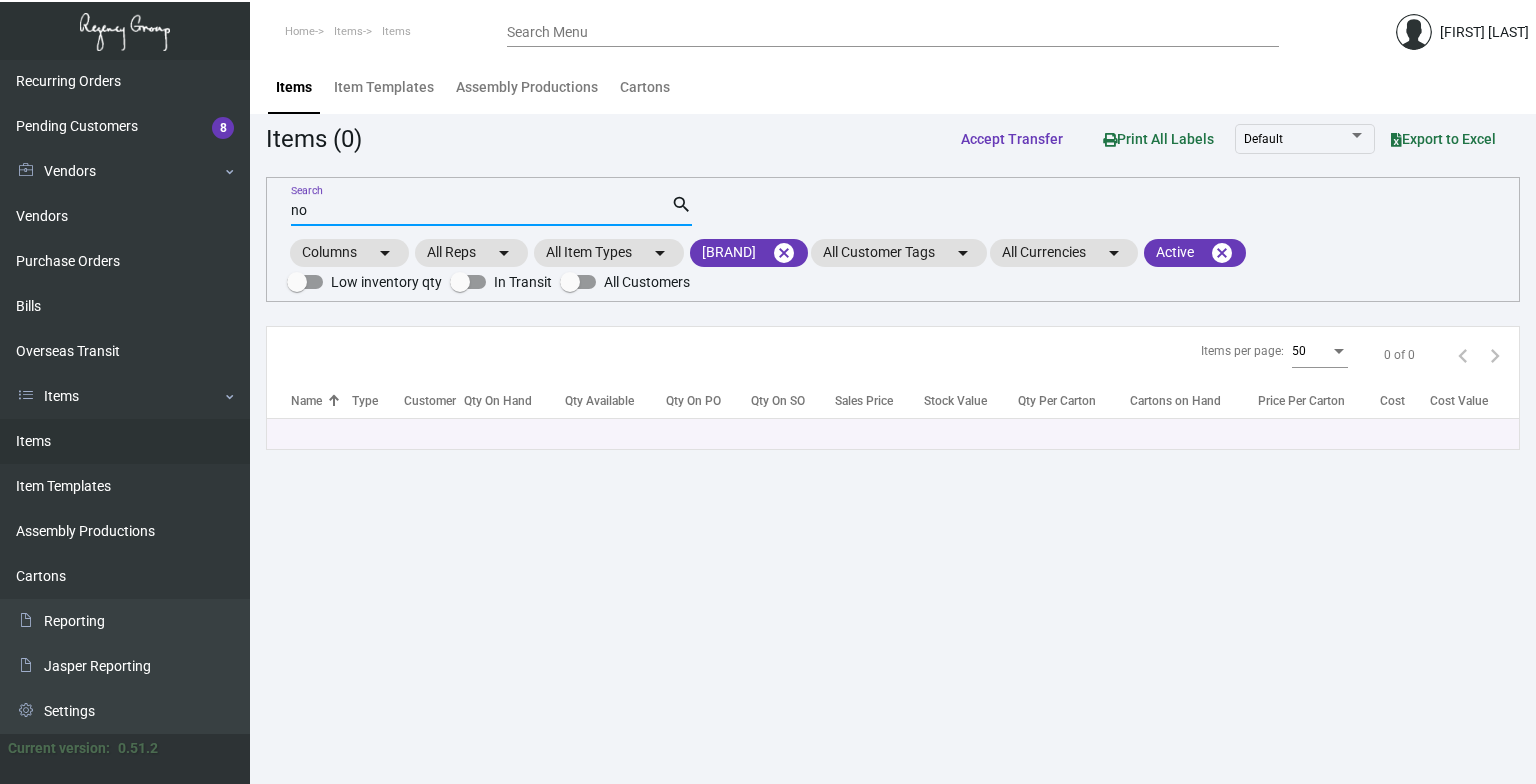 type on "n" 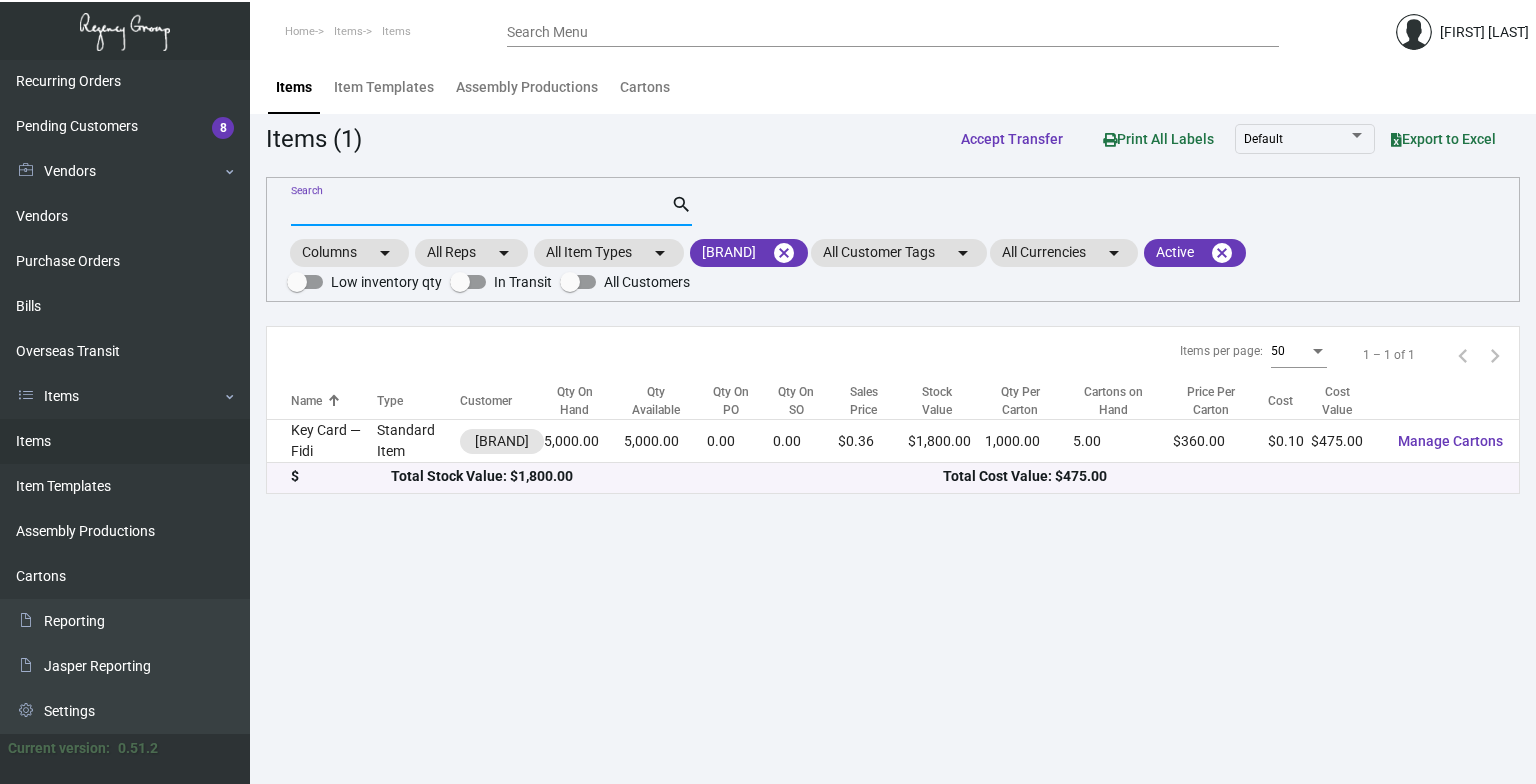 type 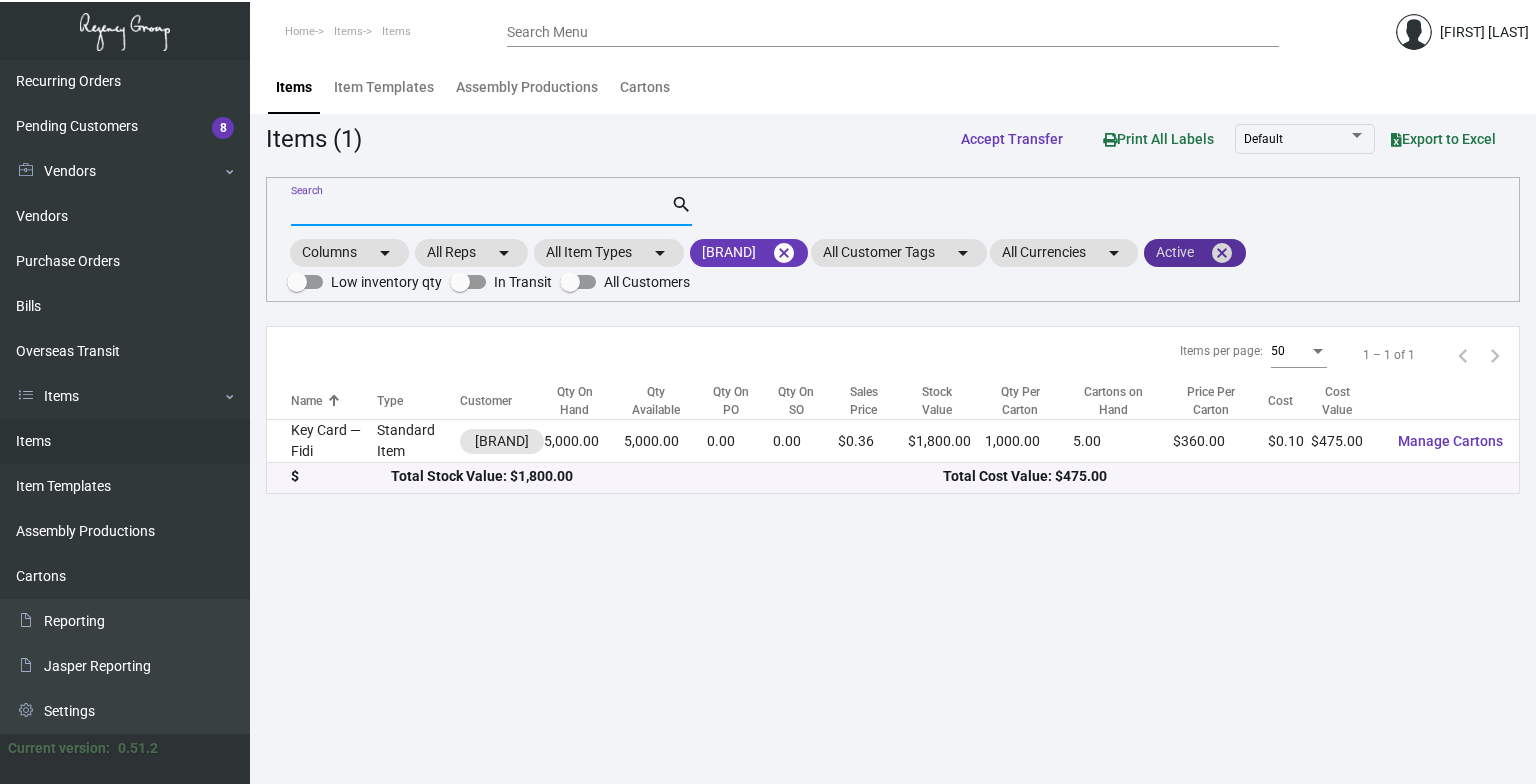 click on "cancel" 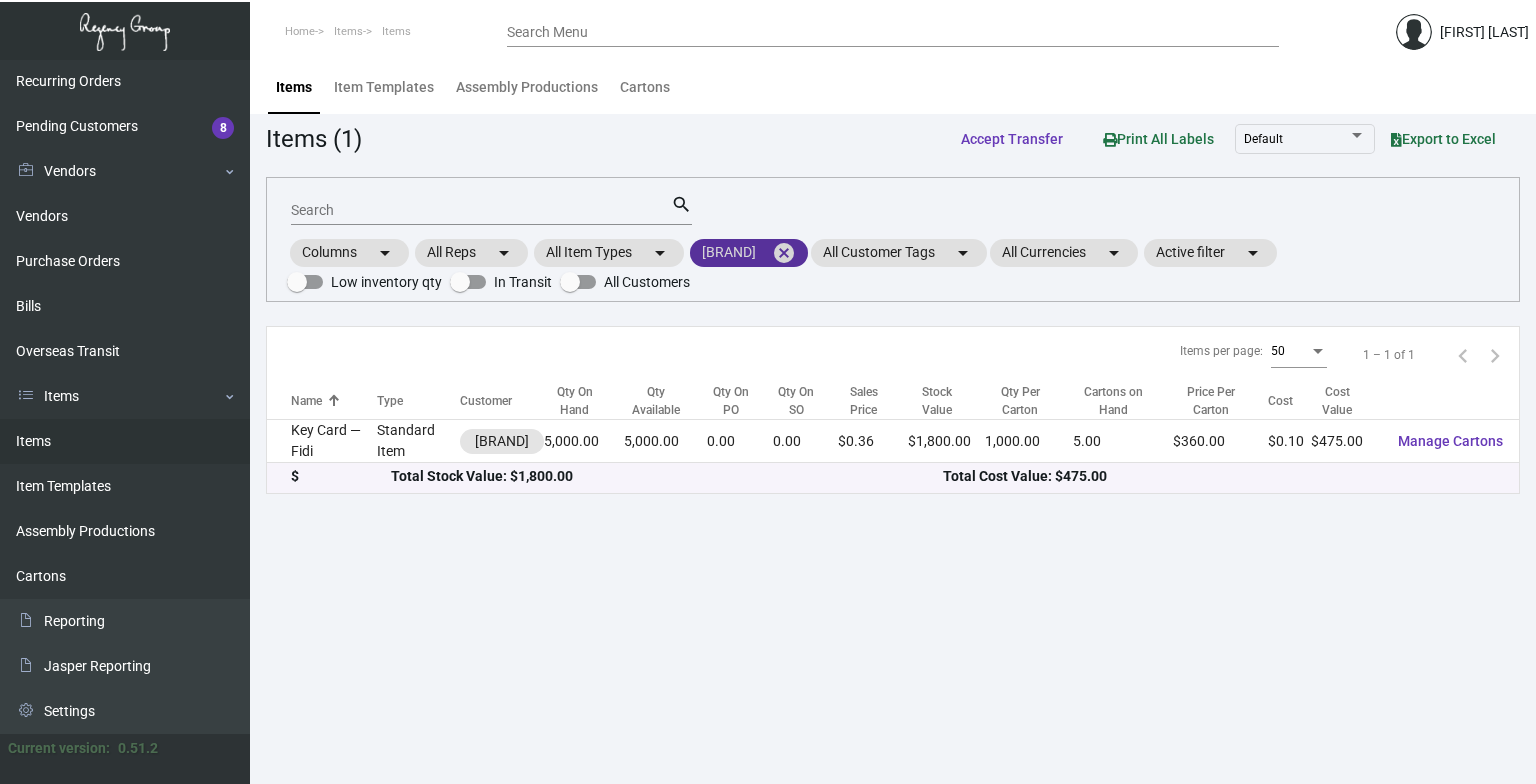 click on "cancel" 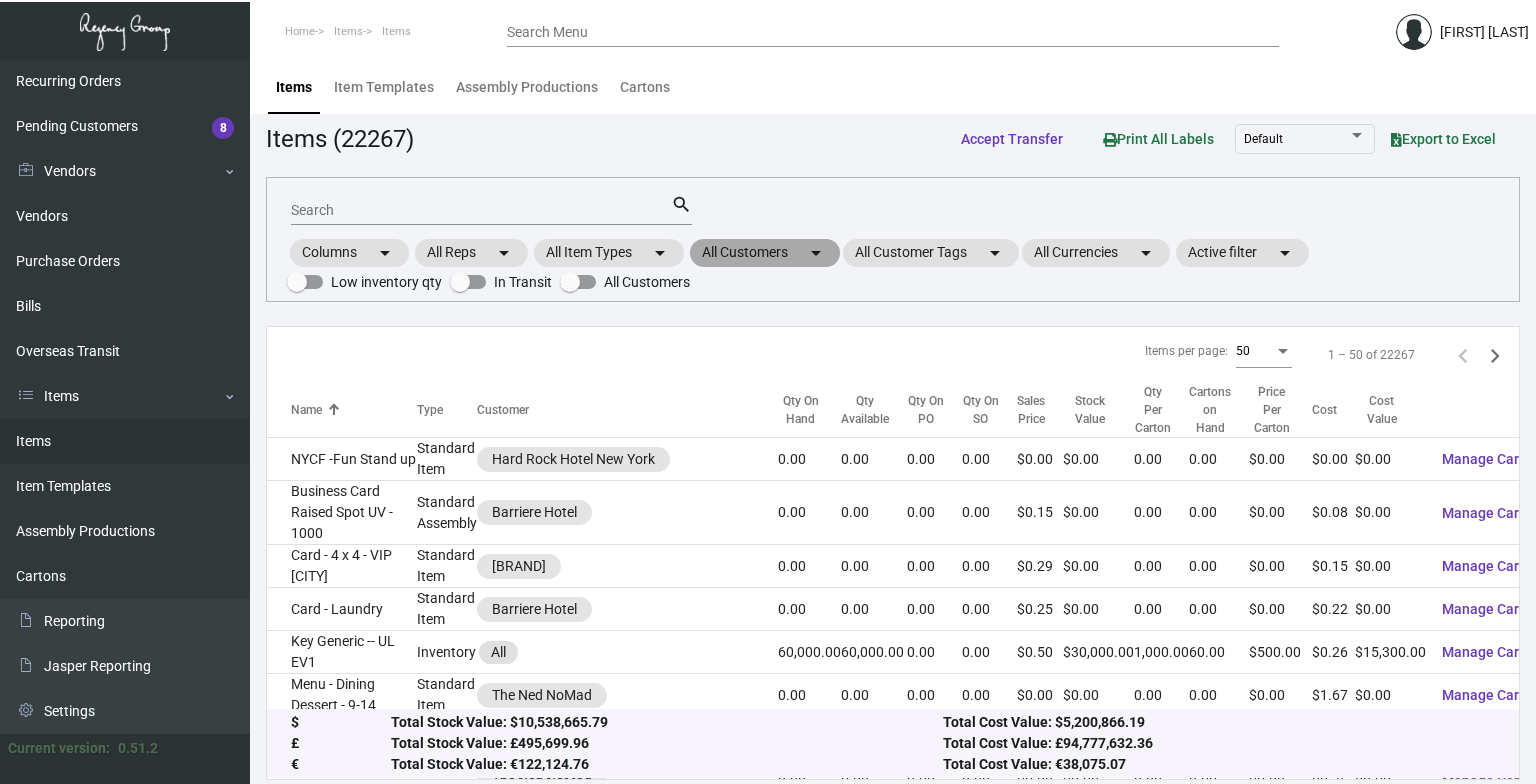 drag, startPoint x: 791, startPoint y: 251, endPoint x: 802, endPoint y: 256, distance: 12.083046 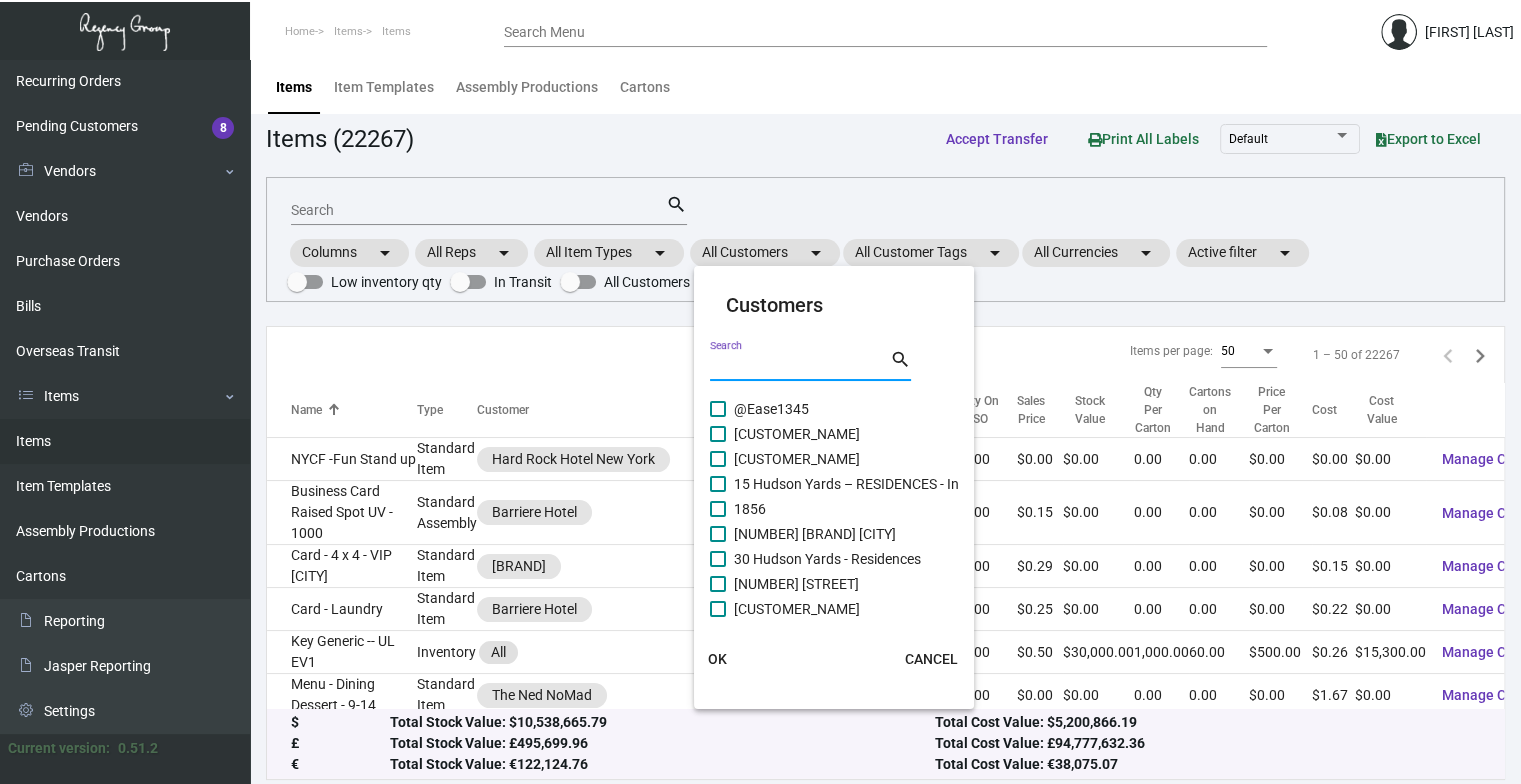 drag, startPoint x: 802, startPoint y: 256, endPoint x: 796, endPoint y: 372, distance: 116.15507 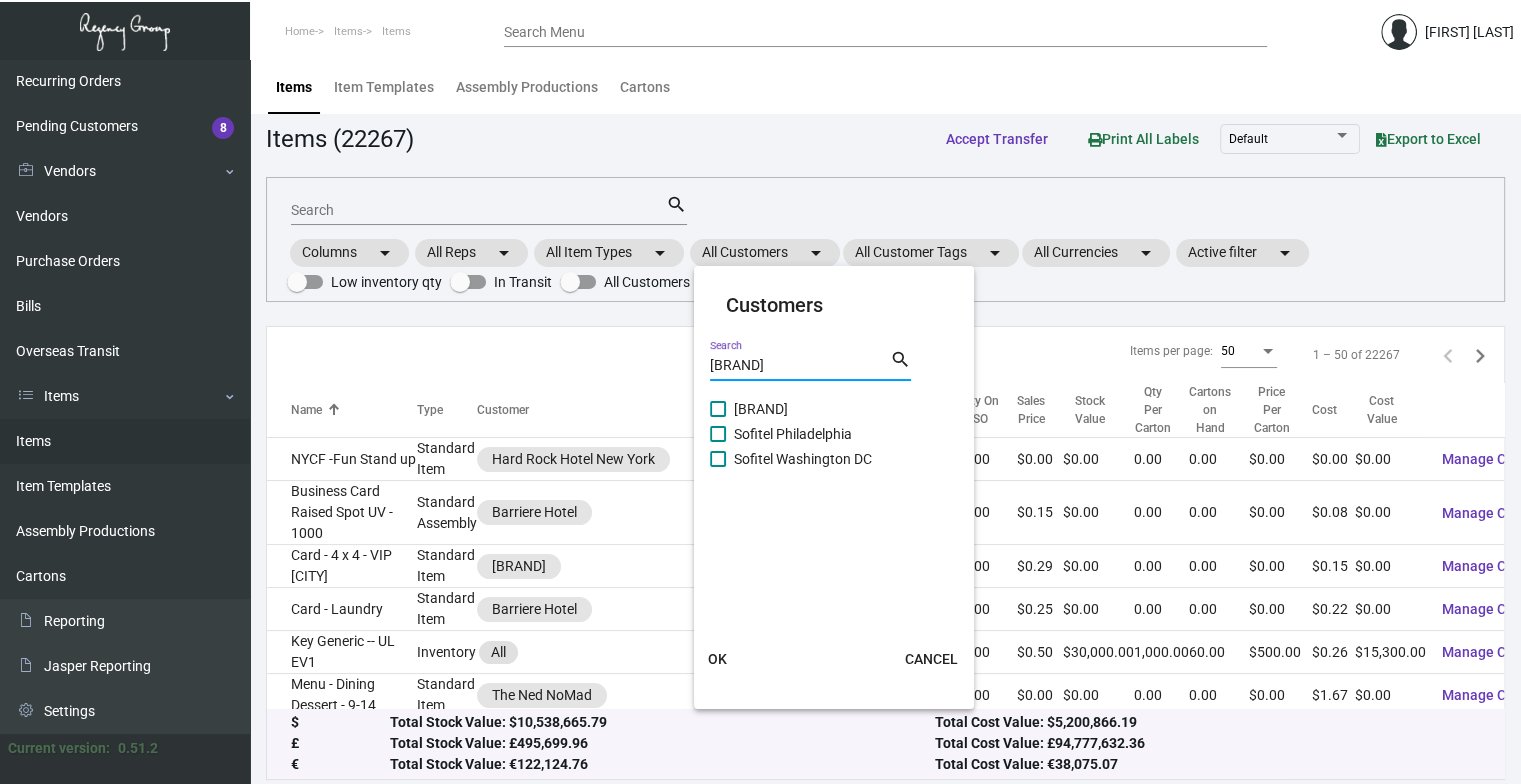 type on "[BRAND]" 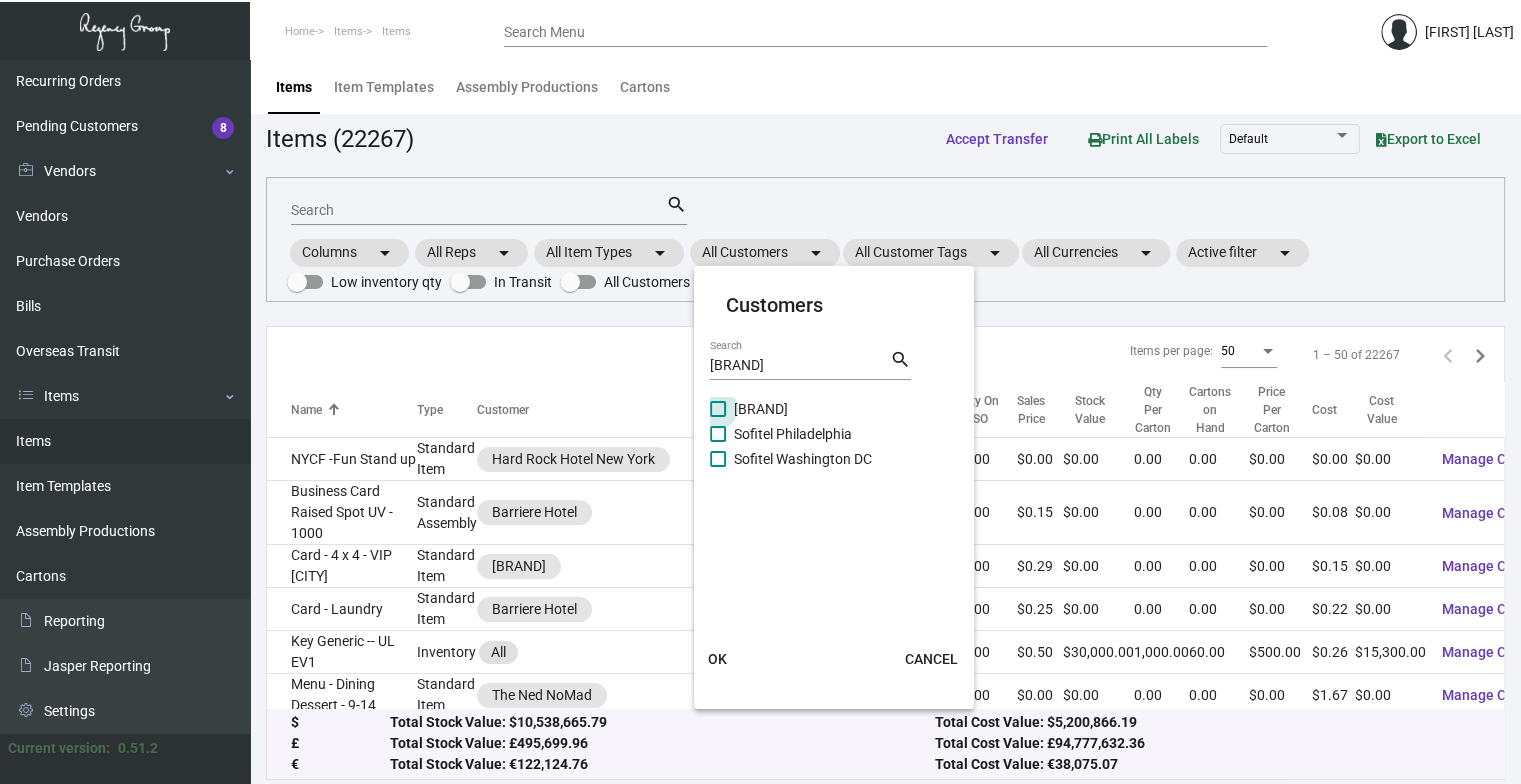 click at bounding box center [718, 409] 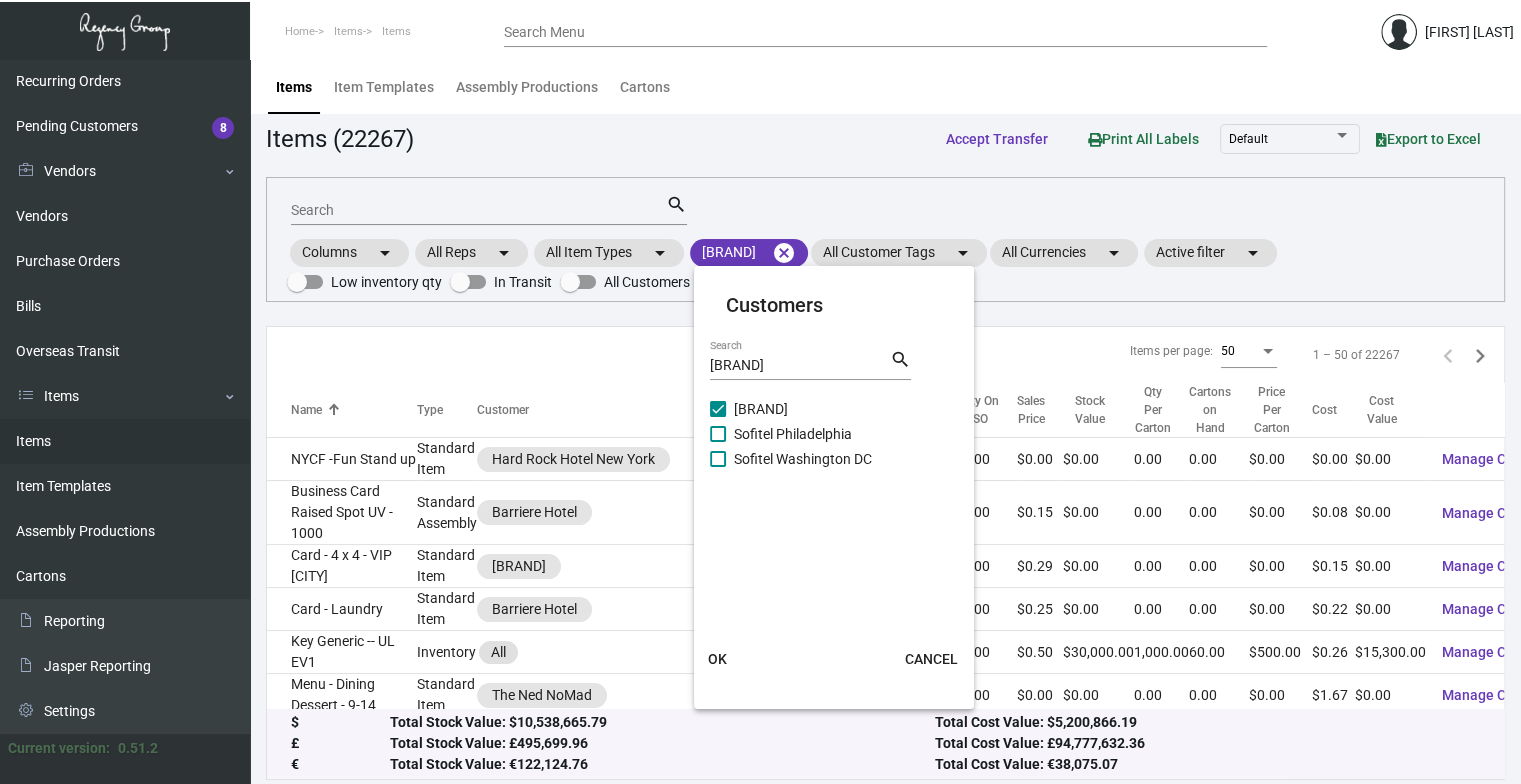 click on "OK" 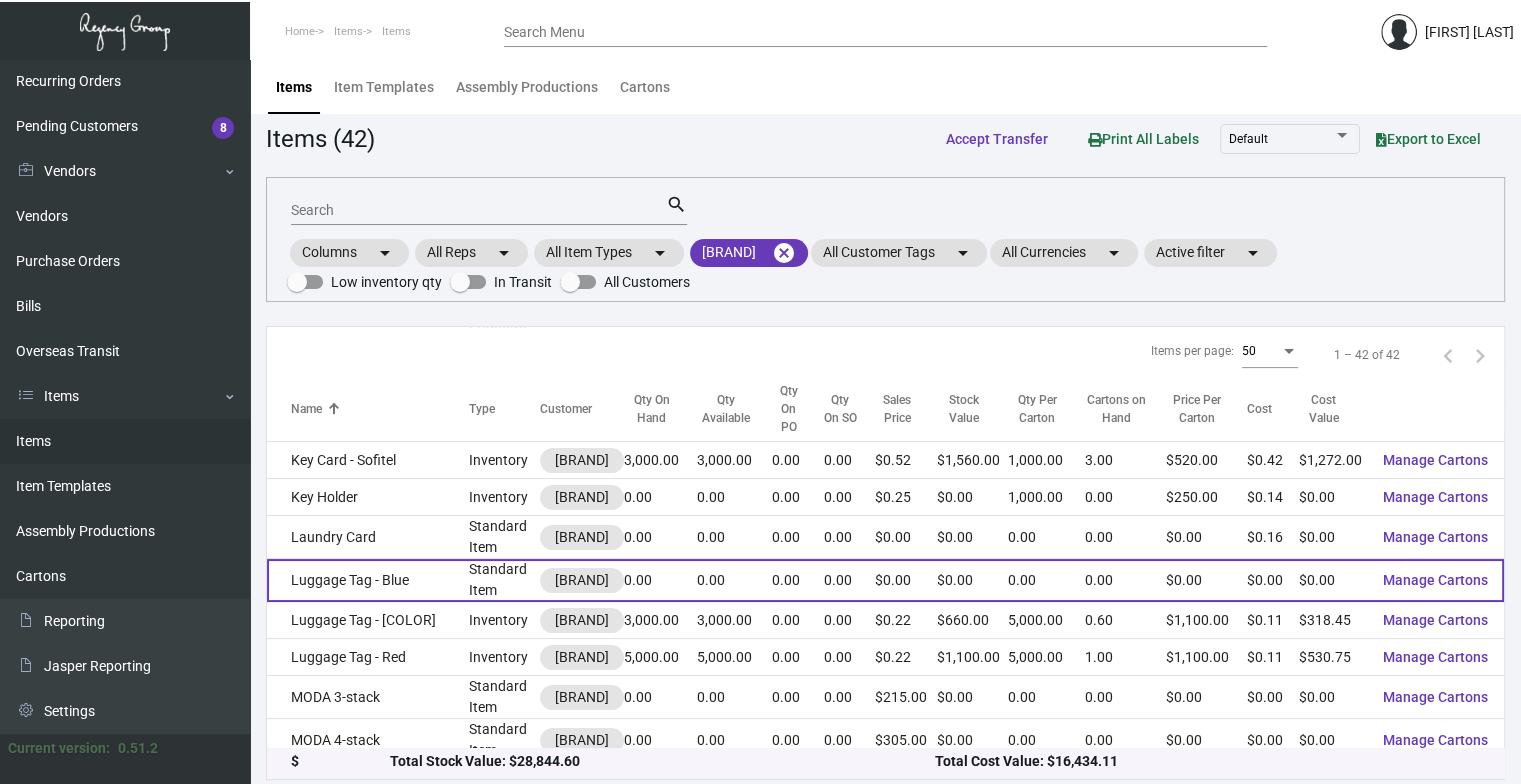 scroll, scrollTop: 830, scrollLeft: 0, axis: vertical 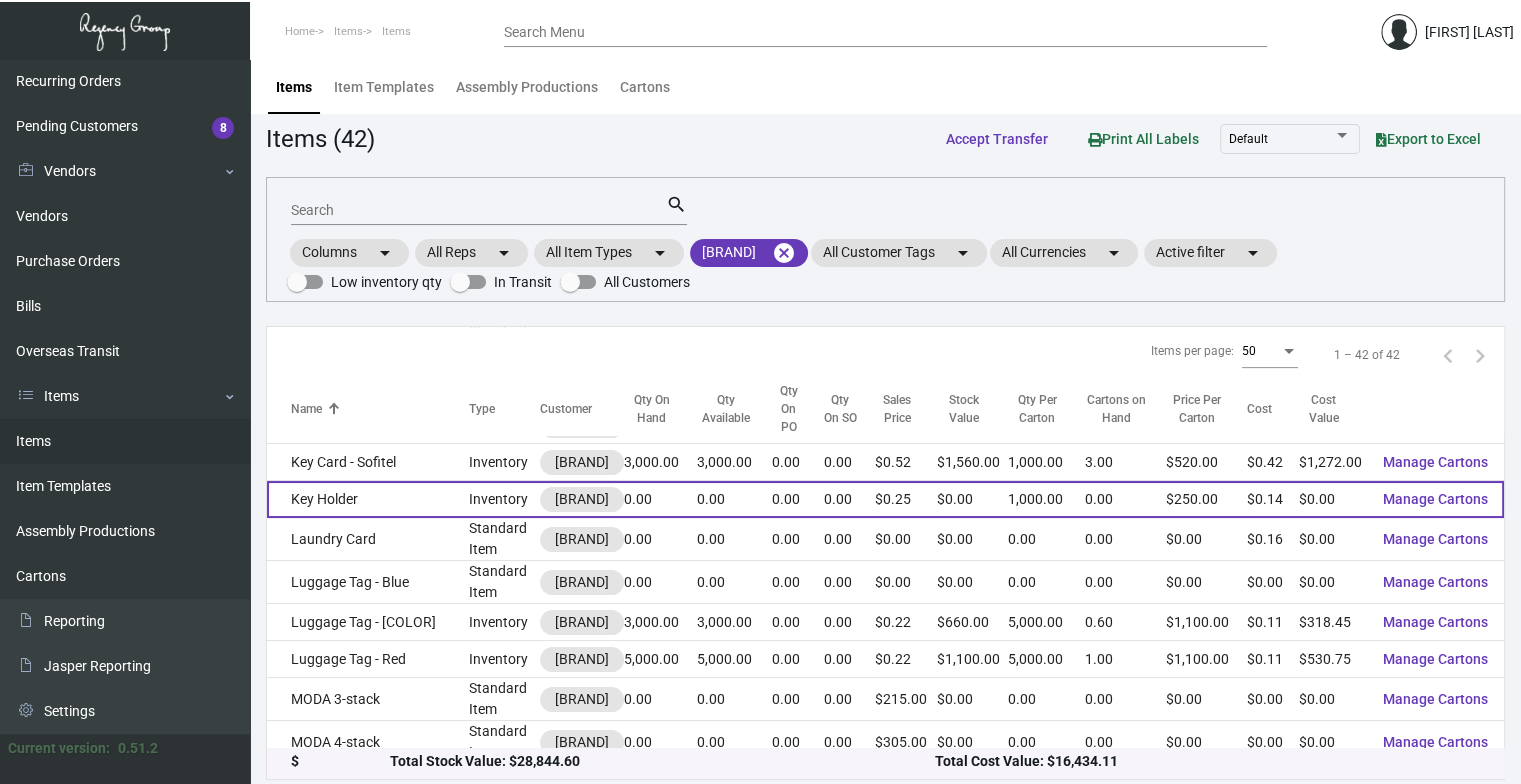 click on "Key Holder" 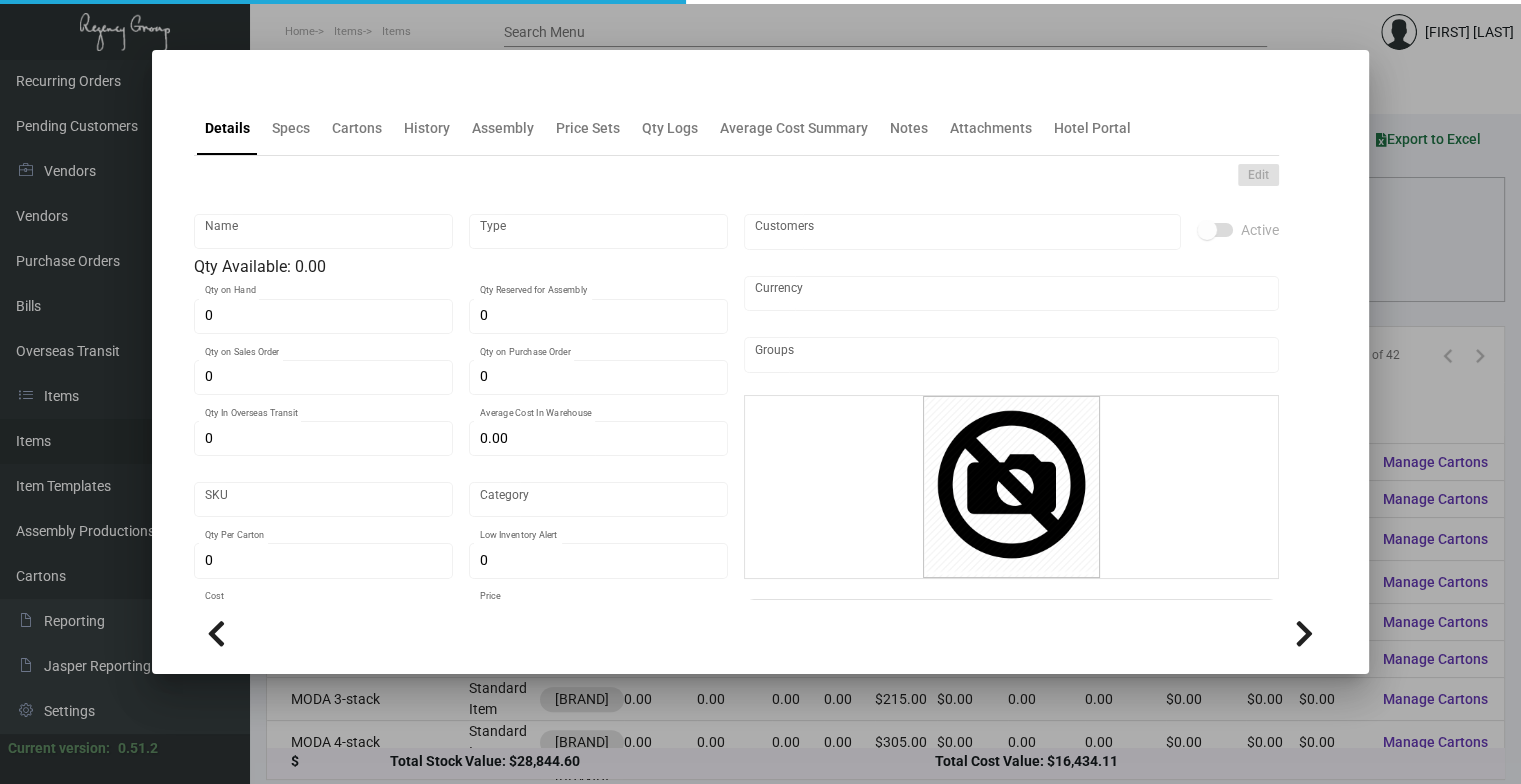 type on "Key Holder" 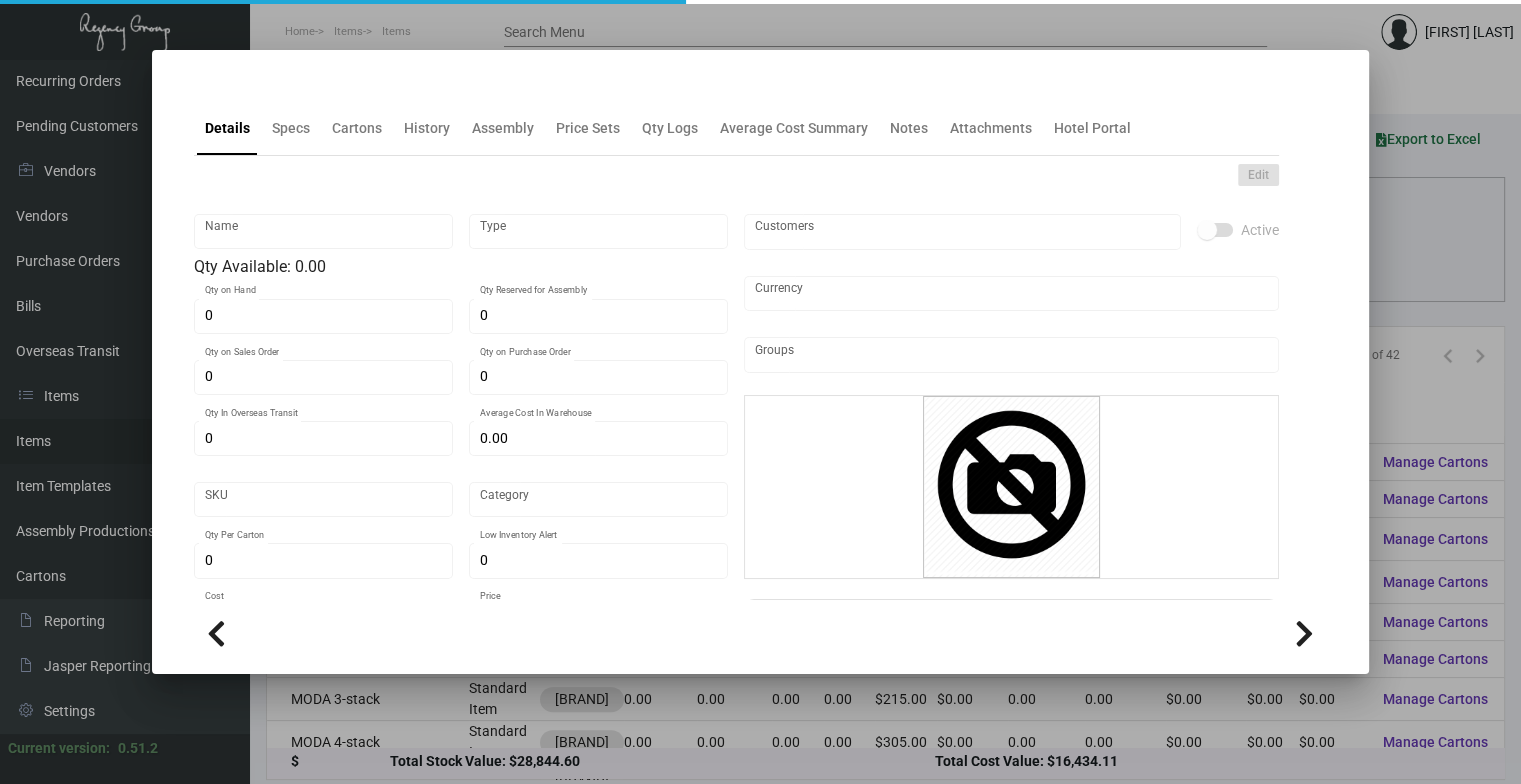 type on "Inventory" 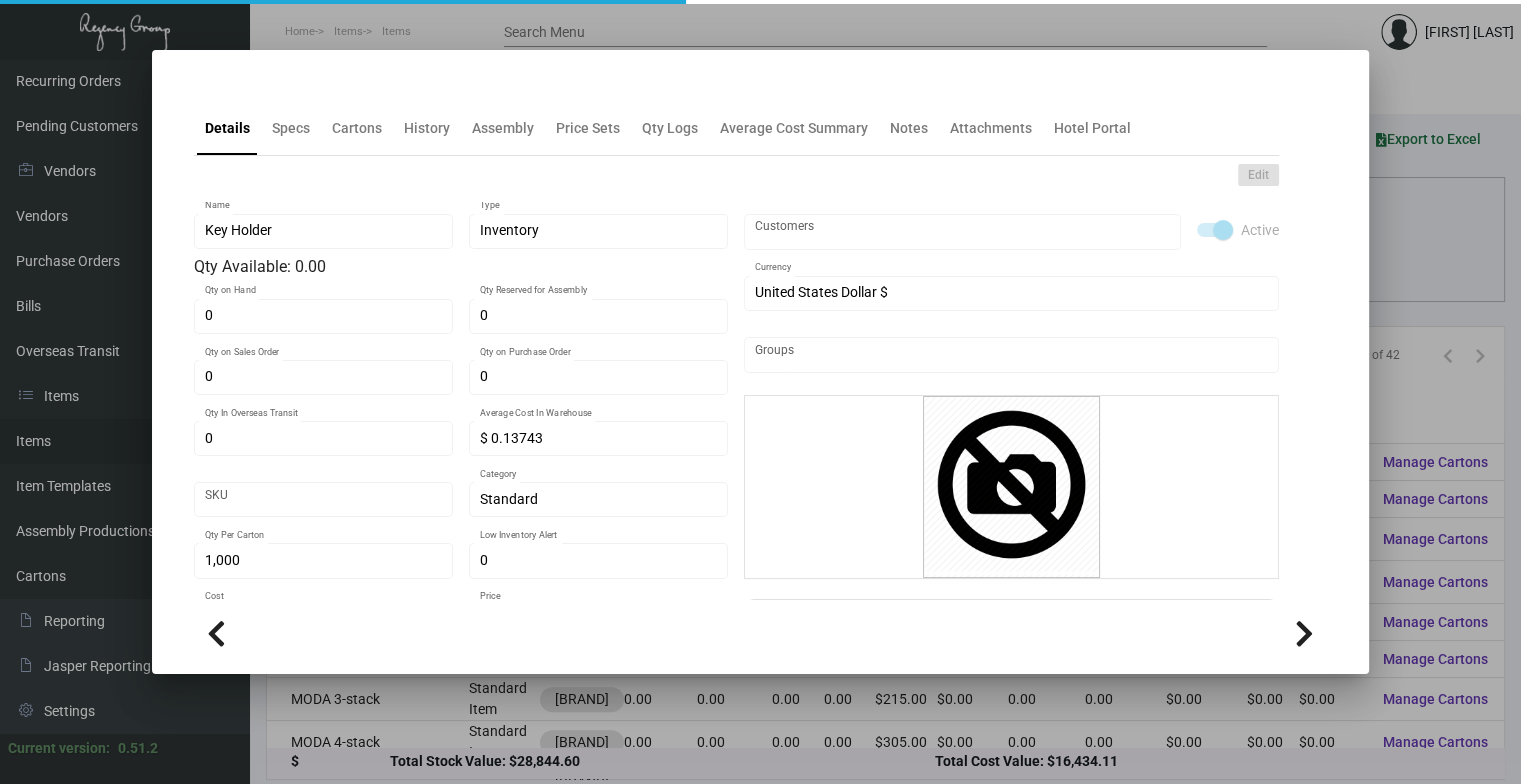 click on "Details Specs Cartons History Assembly Price Sets Qty Logs Average Cost Summary Notes Attachments Hotel Portal" at bounding box center [736, 128] 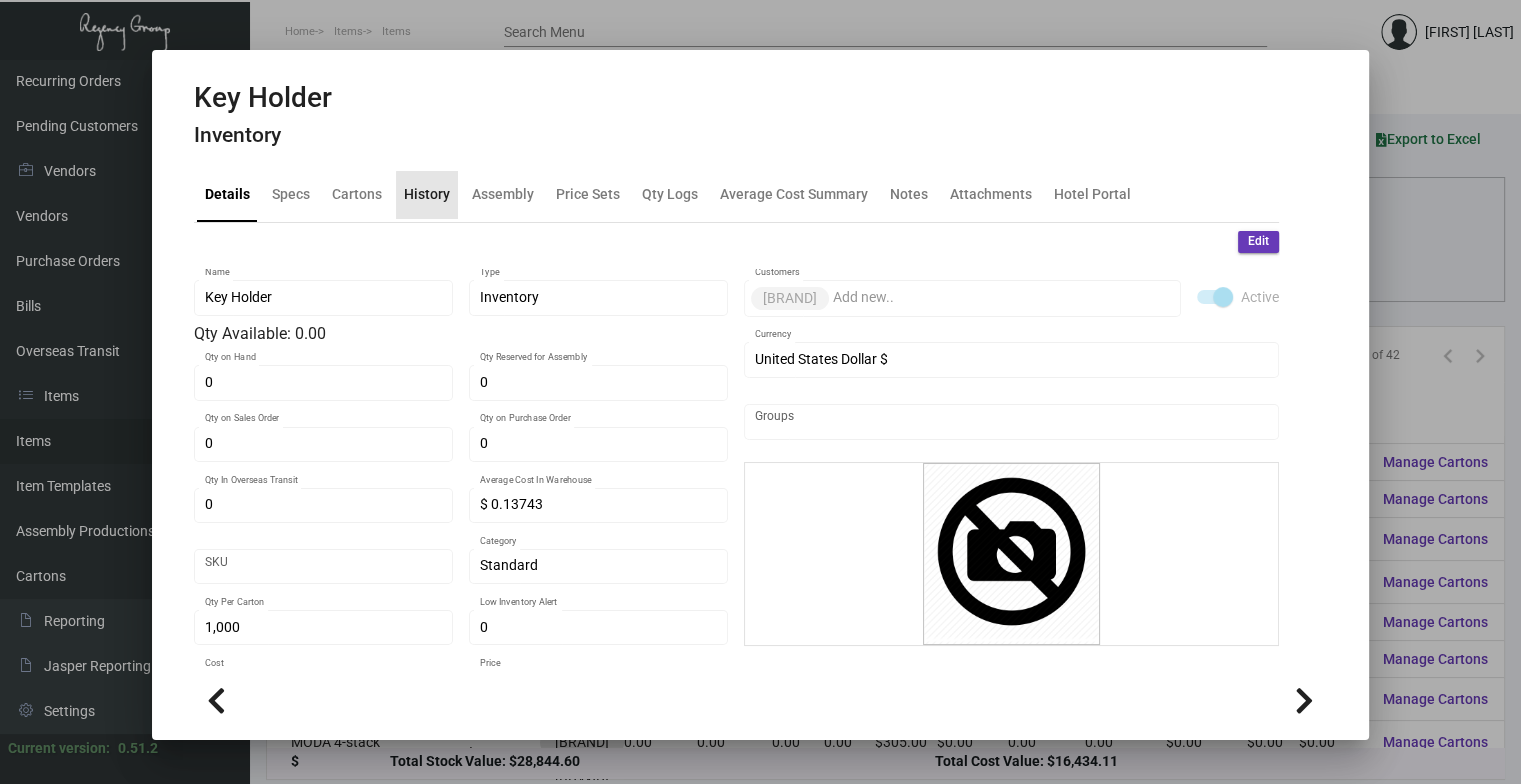 click on "History" at bounding box center [427, 194] 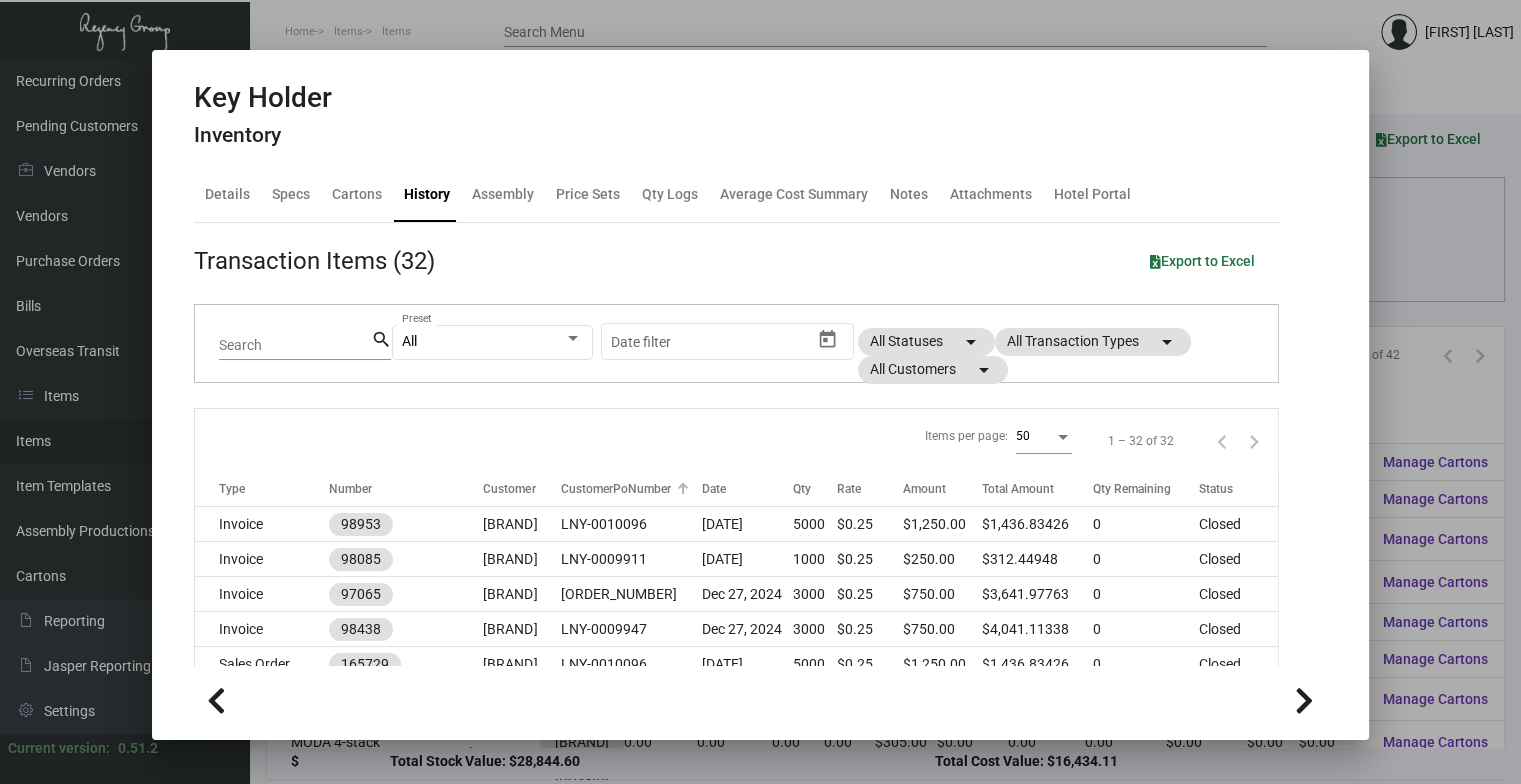 click on "CustomerPoNumber" at bounding box center [631, 489] 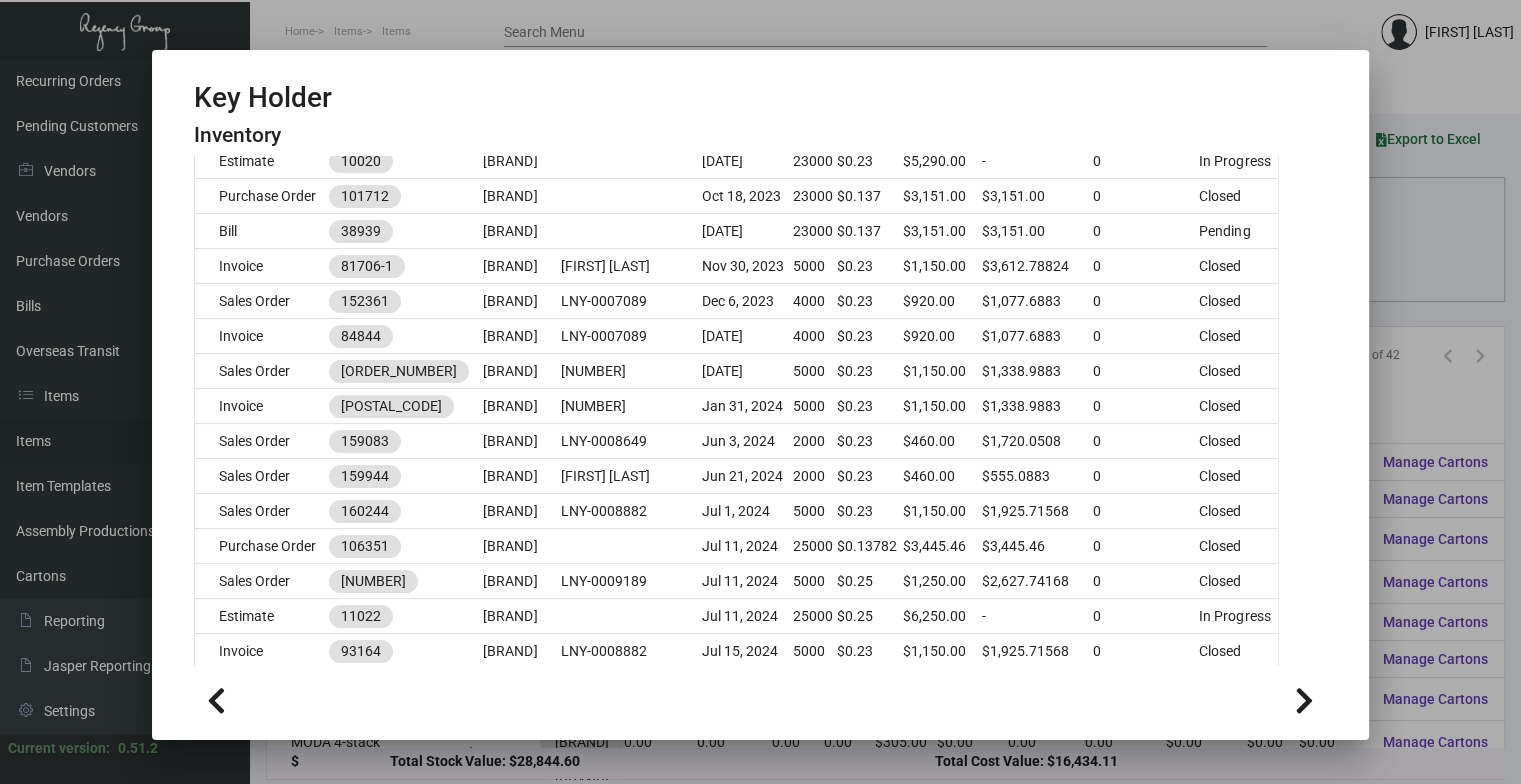 scroll, scrollTop: 400, scrollLeft: 0, axis: vertical 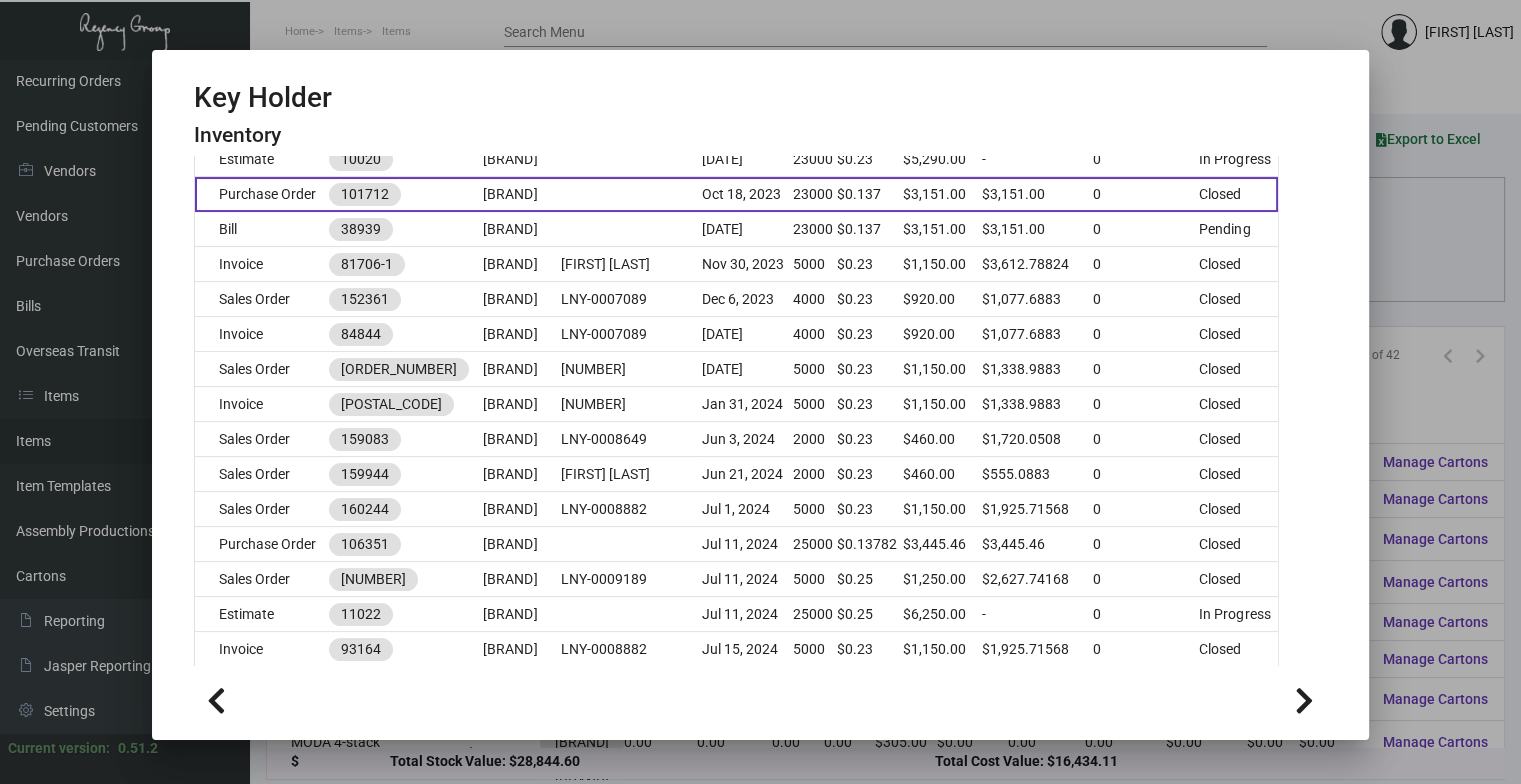 click at bounding box center (631, 194) 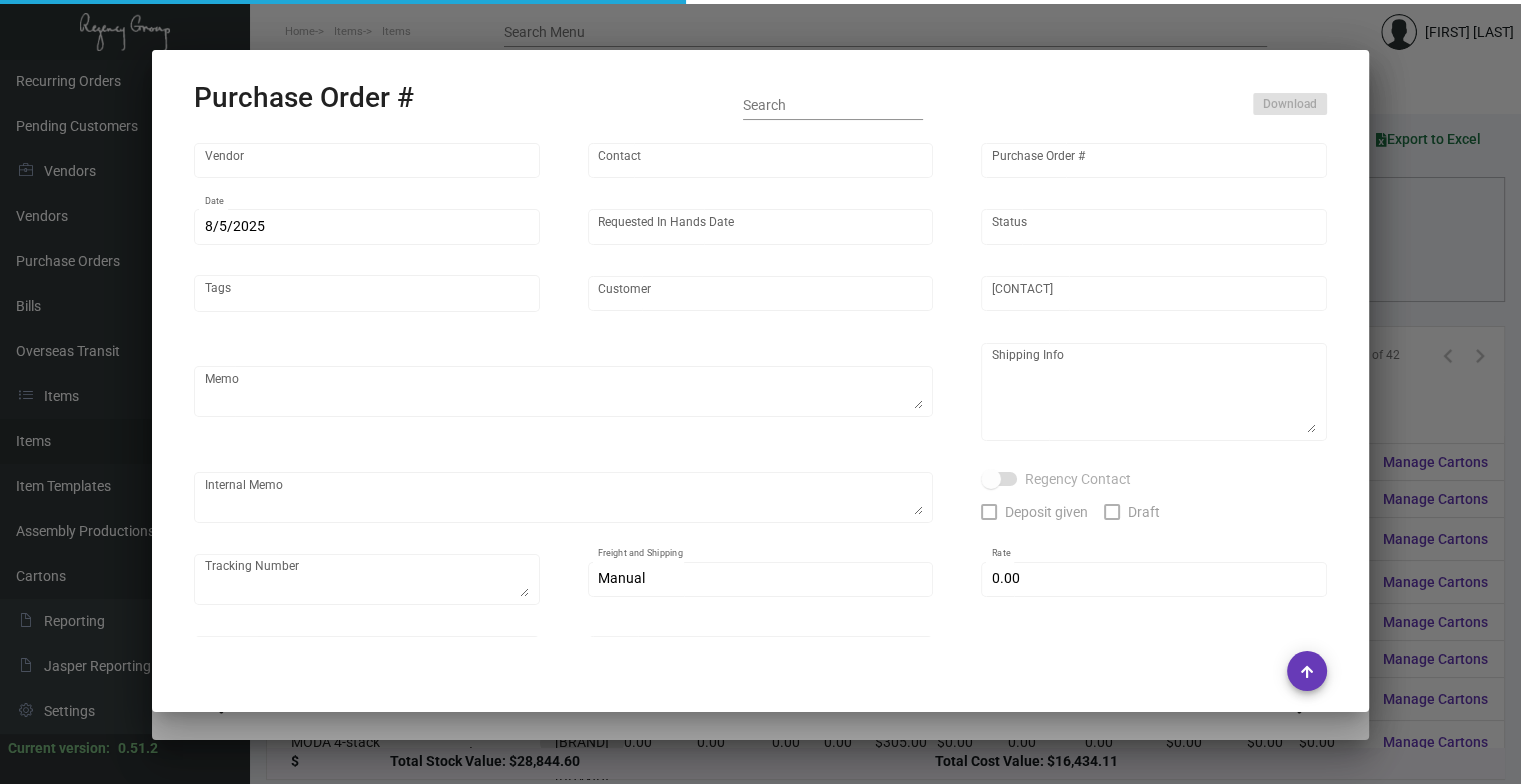 type on "Evergreen Manufacturing" 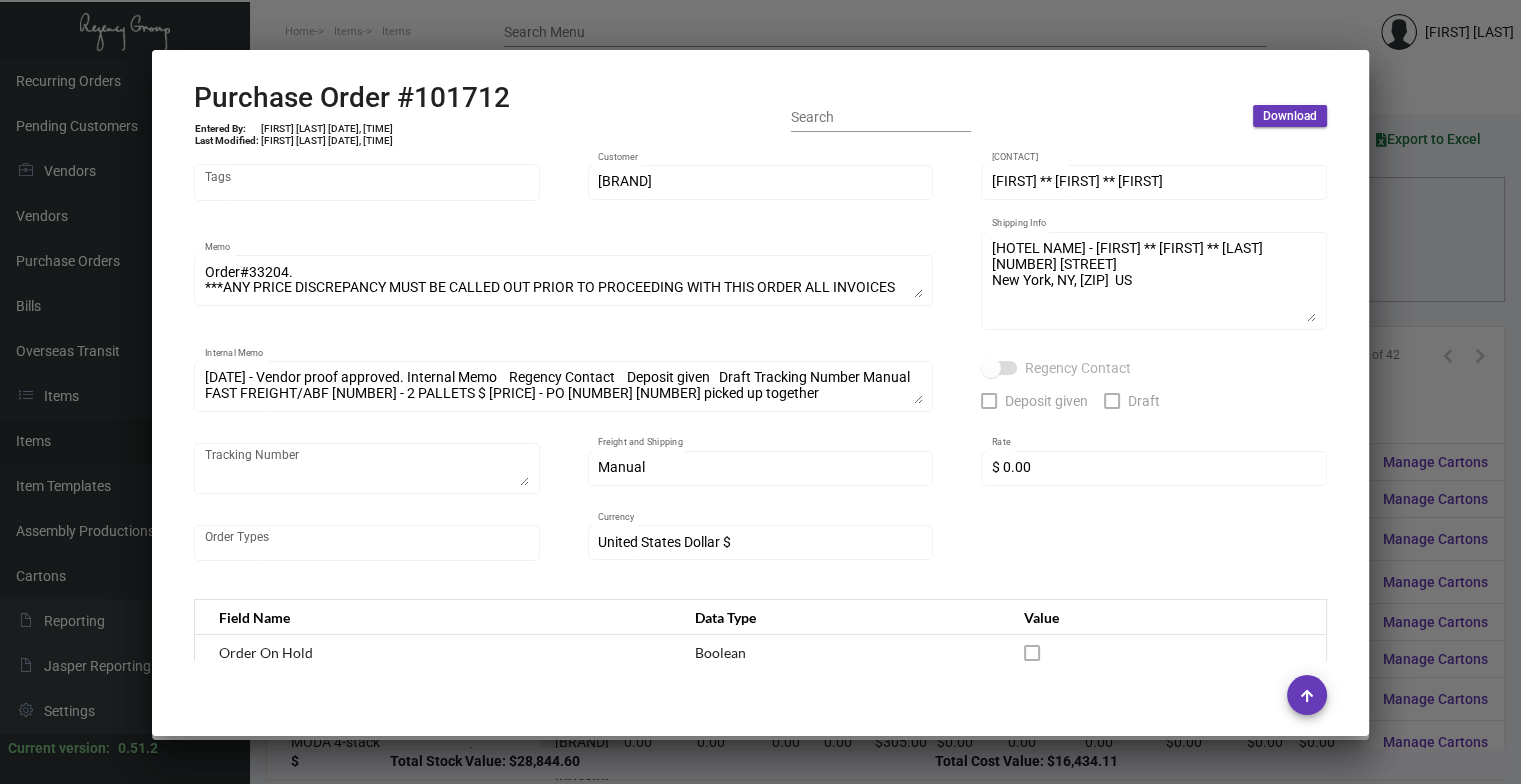 scroll, scrollTop: 0, scrollLeft: 0, axis: both 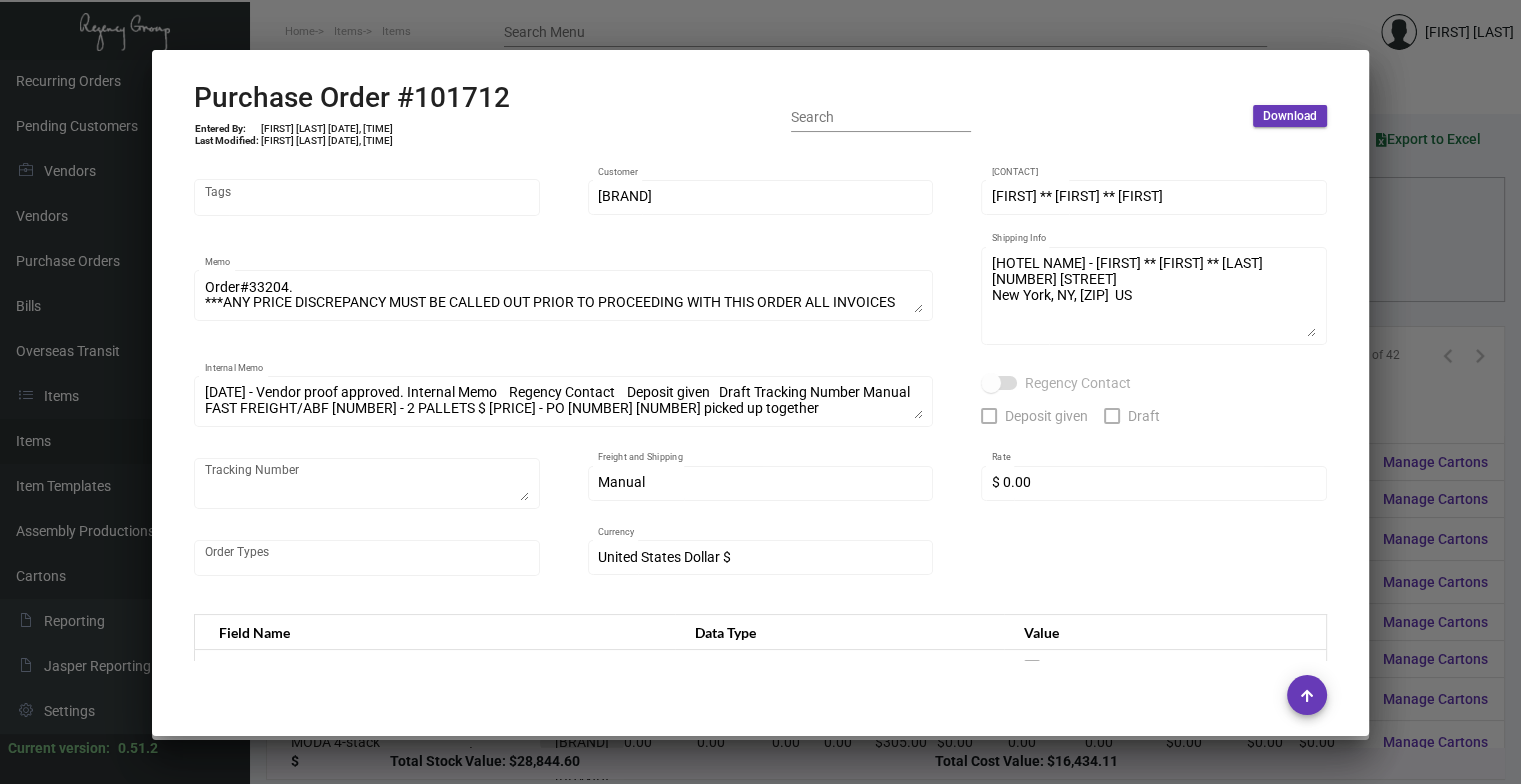 click at bounding box center [760, 392] 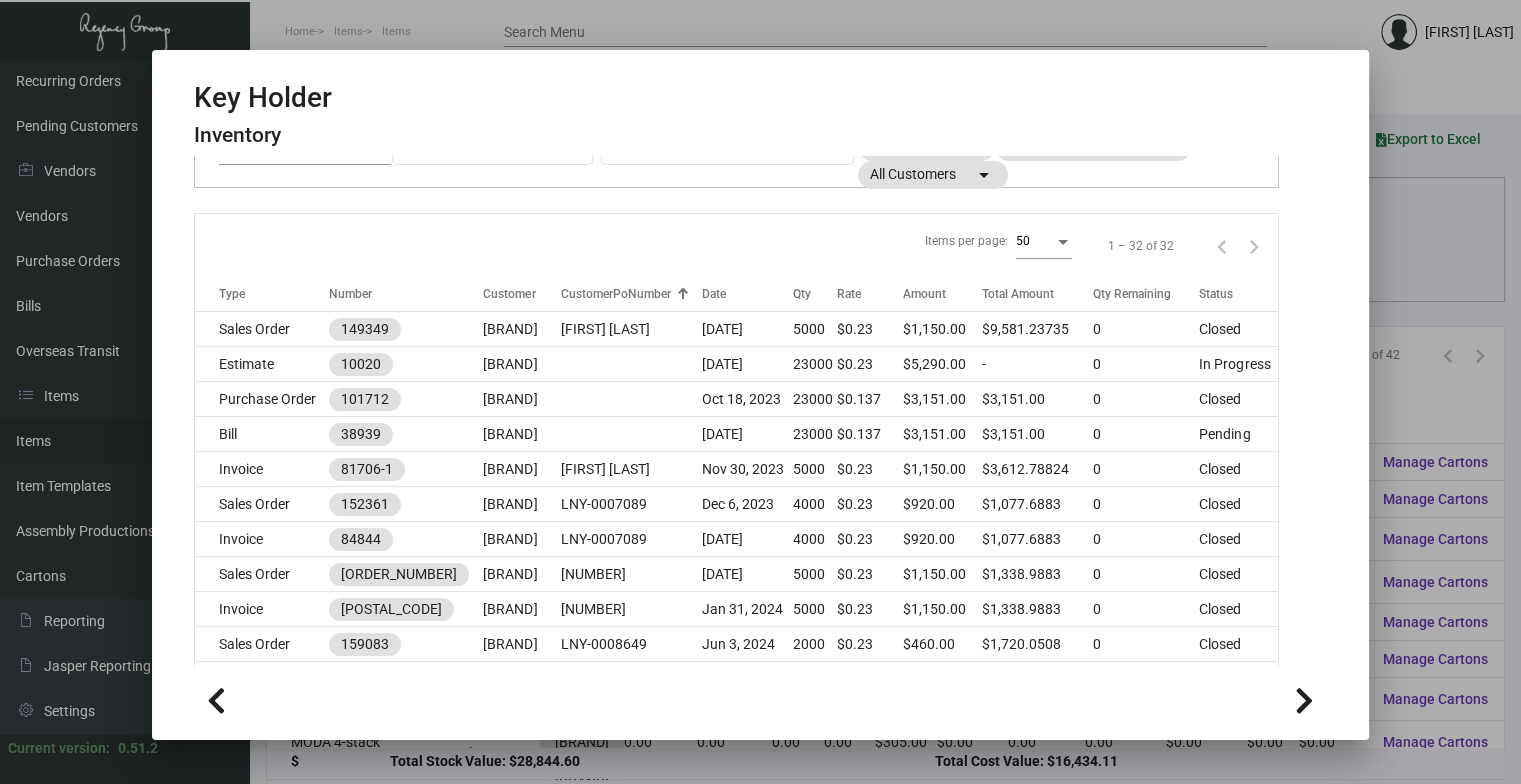scroll, scrollTop: 196, scrollLeft: 0, axis: vertical 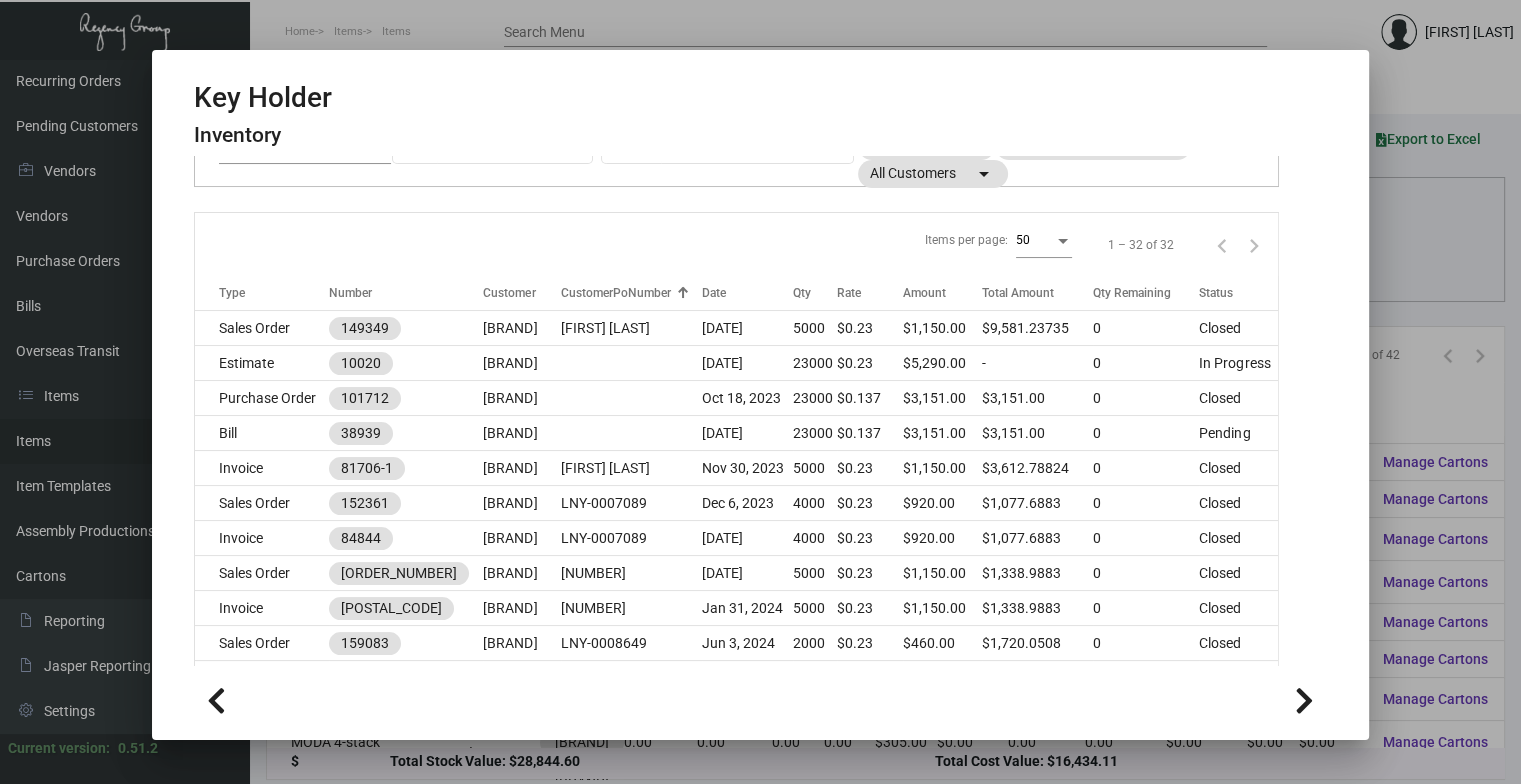 click on "$1,150.00" at bounding box center [942, 328] 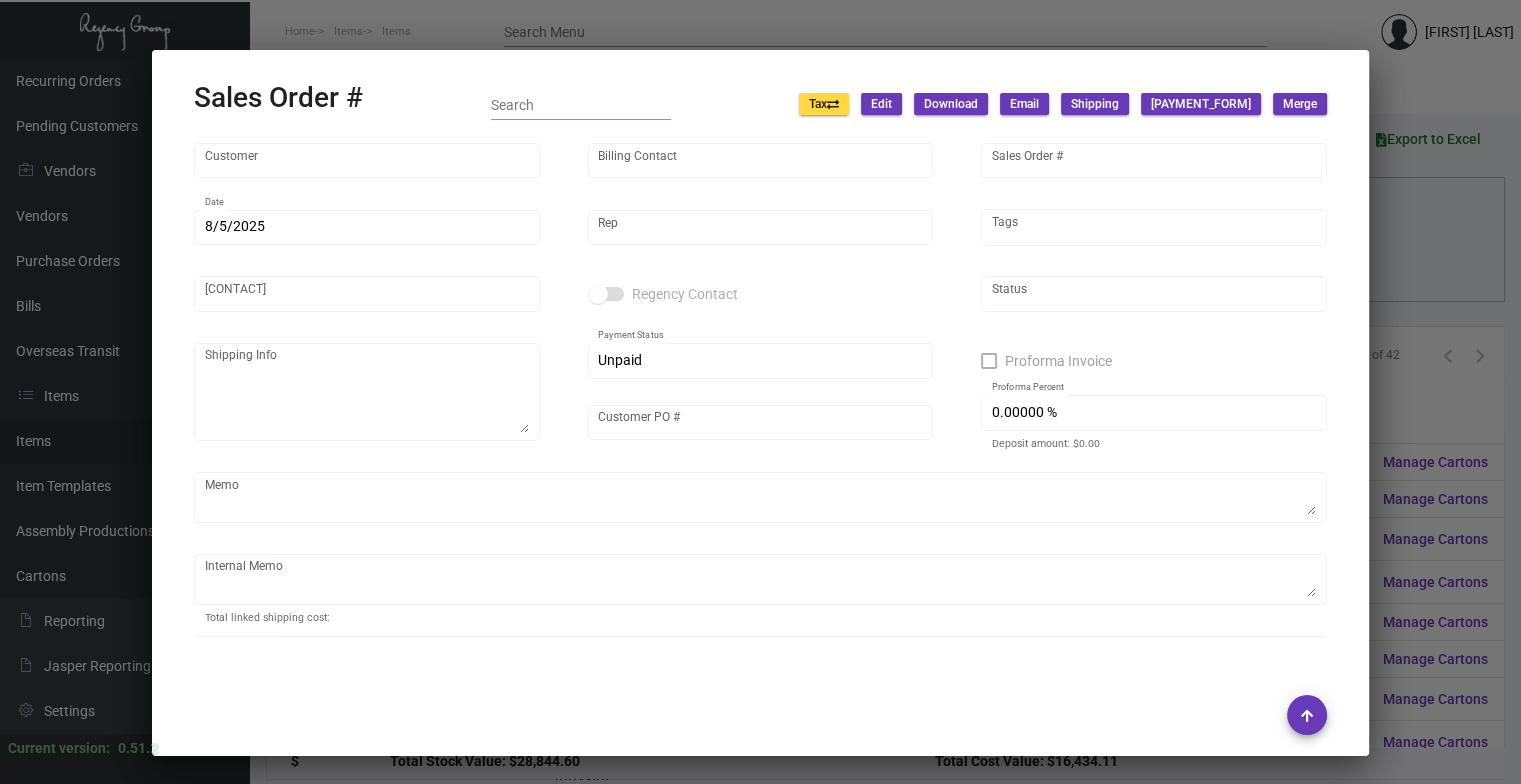 type on "[BRAND]" 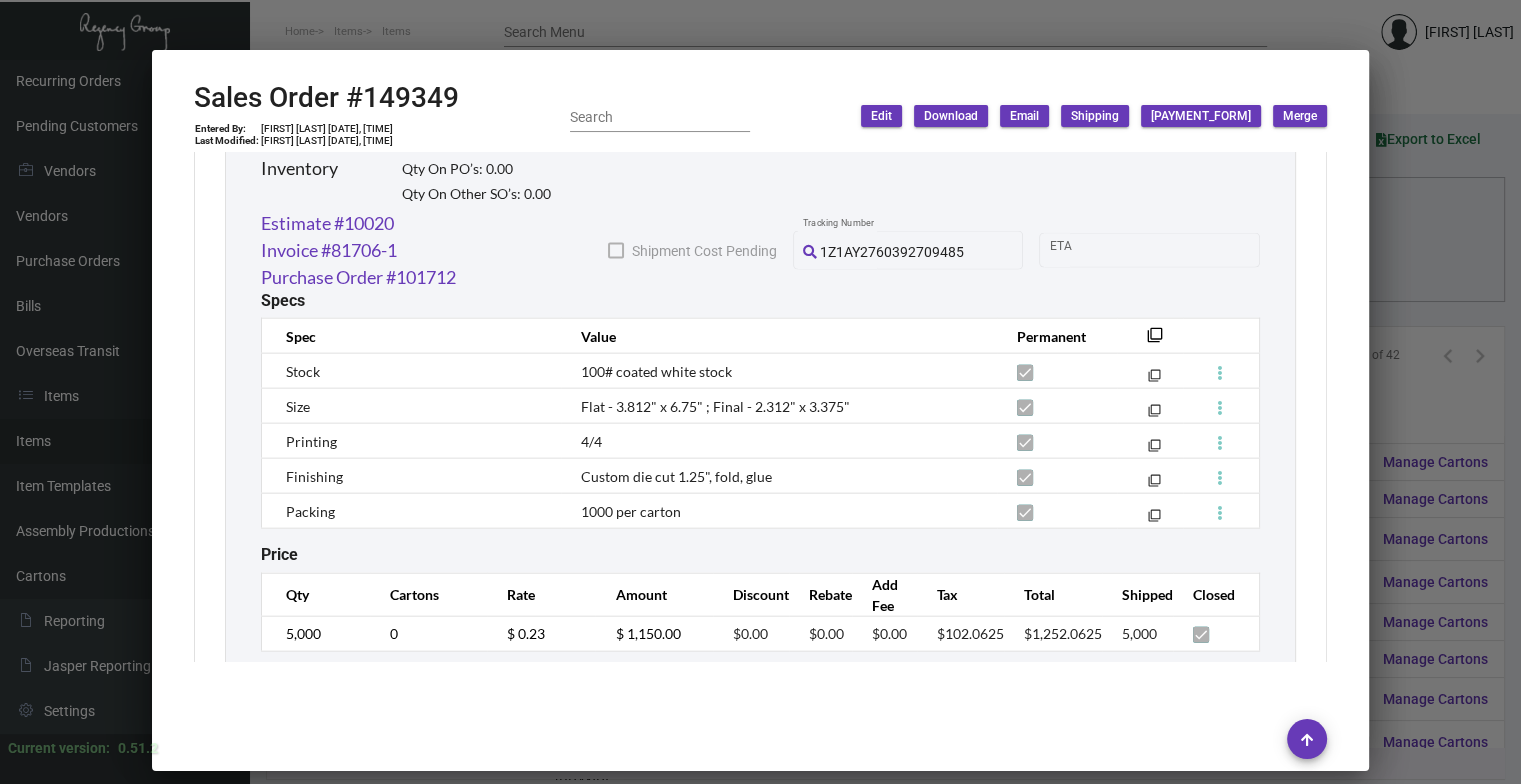 scroll, scrollTop: 4626, scrollLeft: 0, axis: vertical 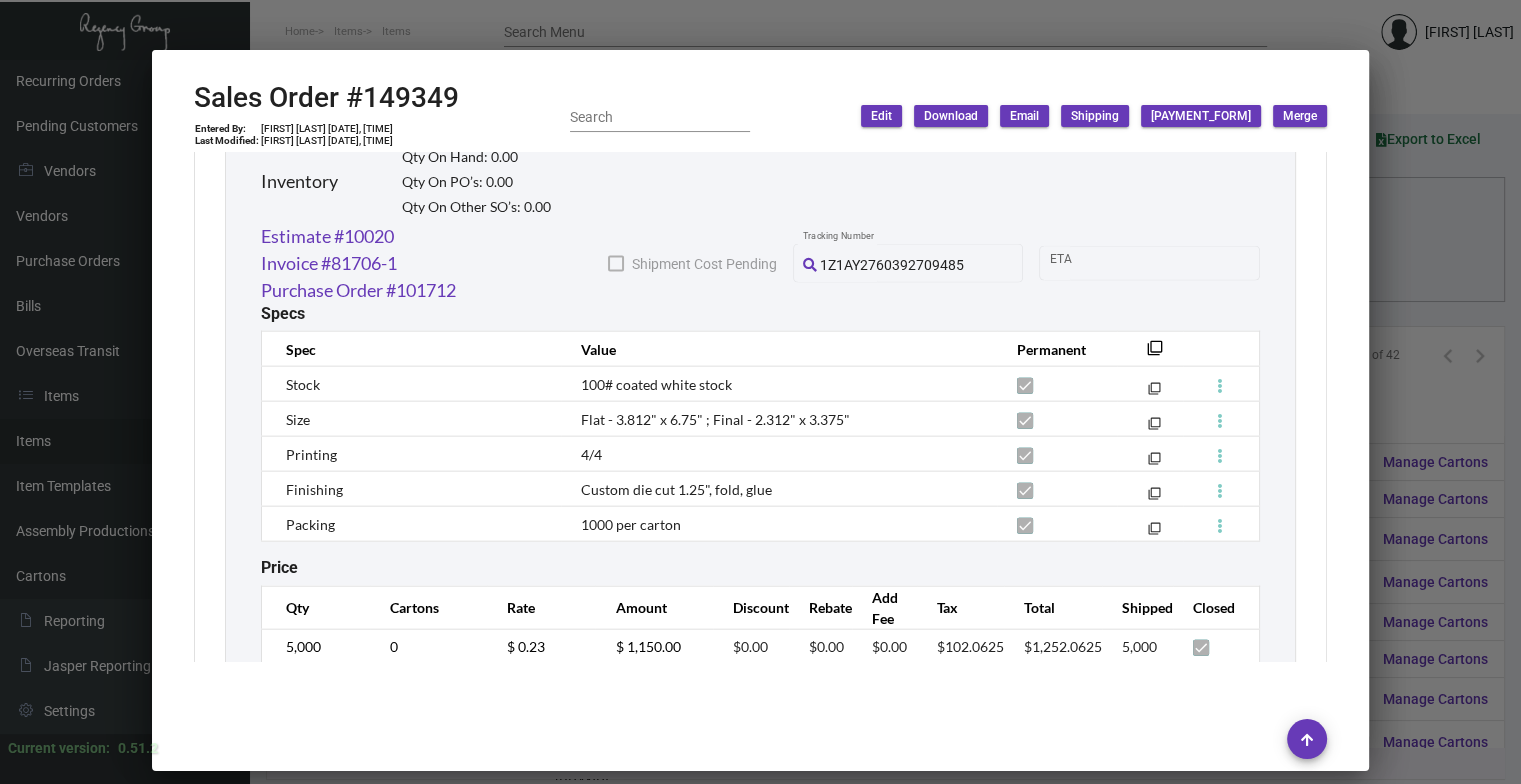click at bounding box center [760, 392] 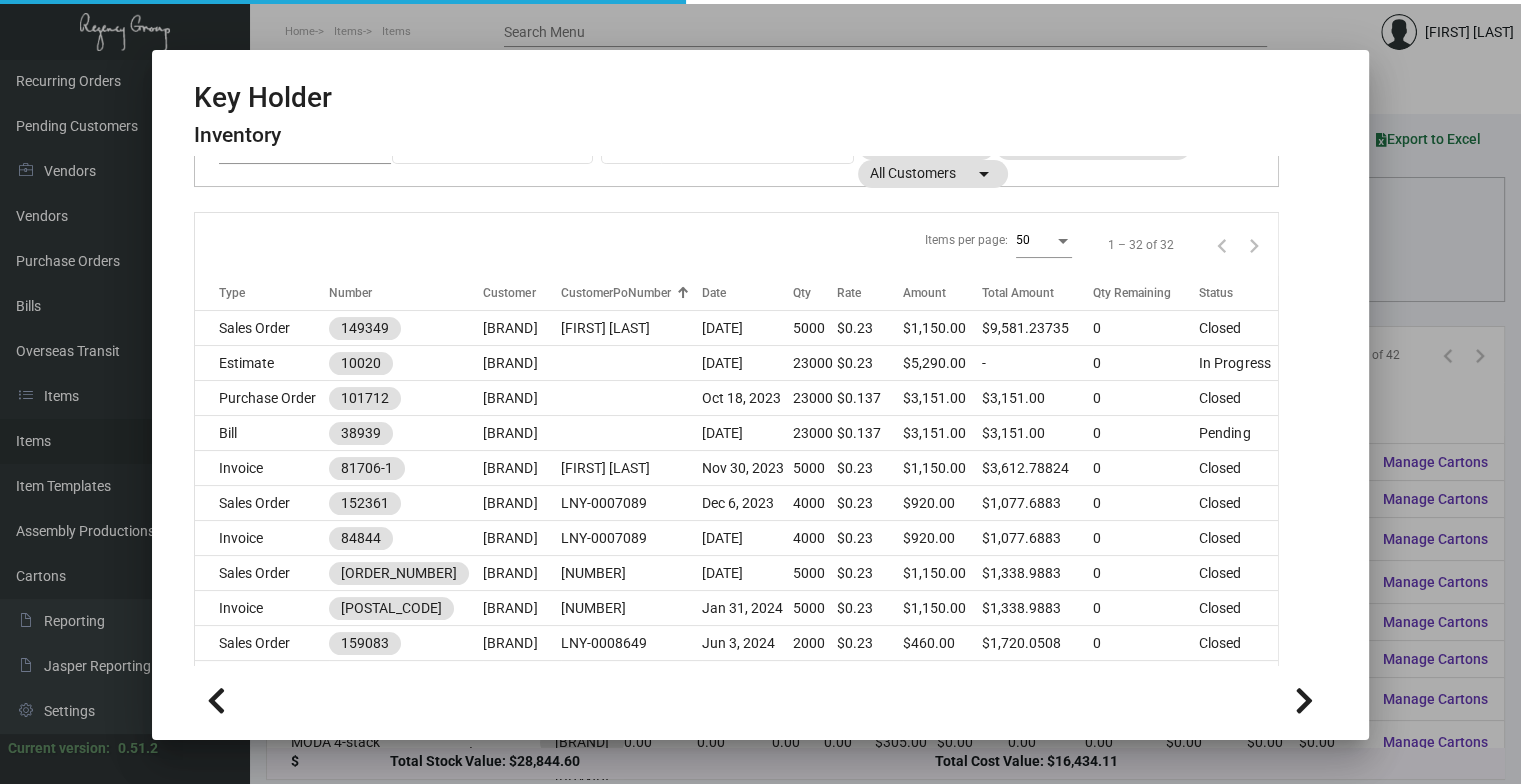 click at bounding box center (760, 392) 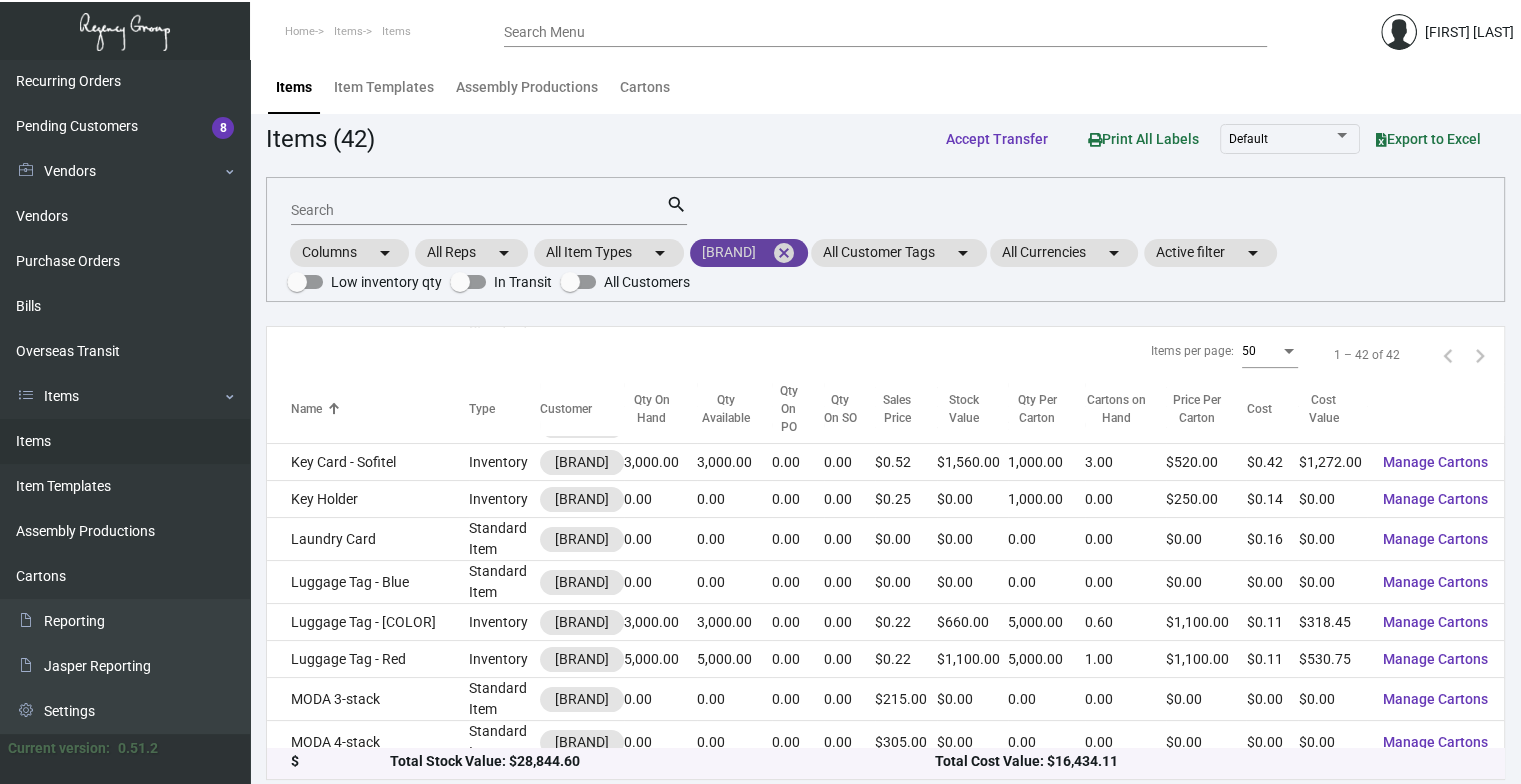 click on "cancel" 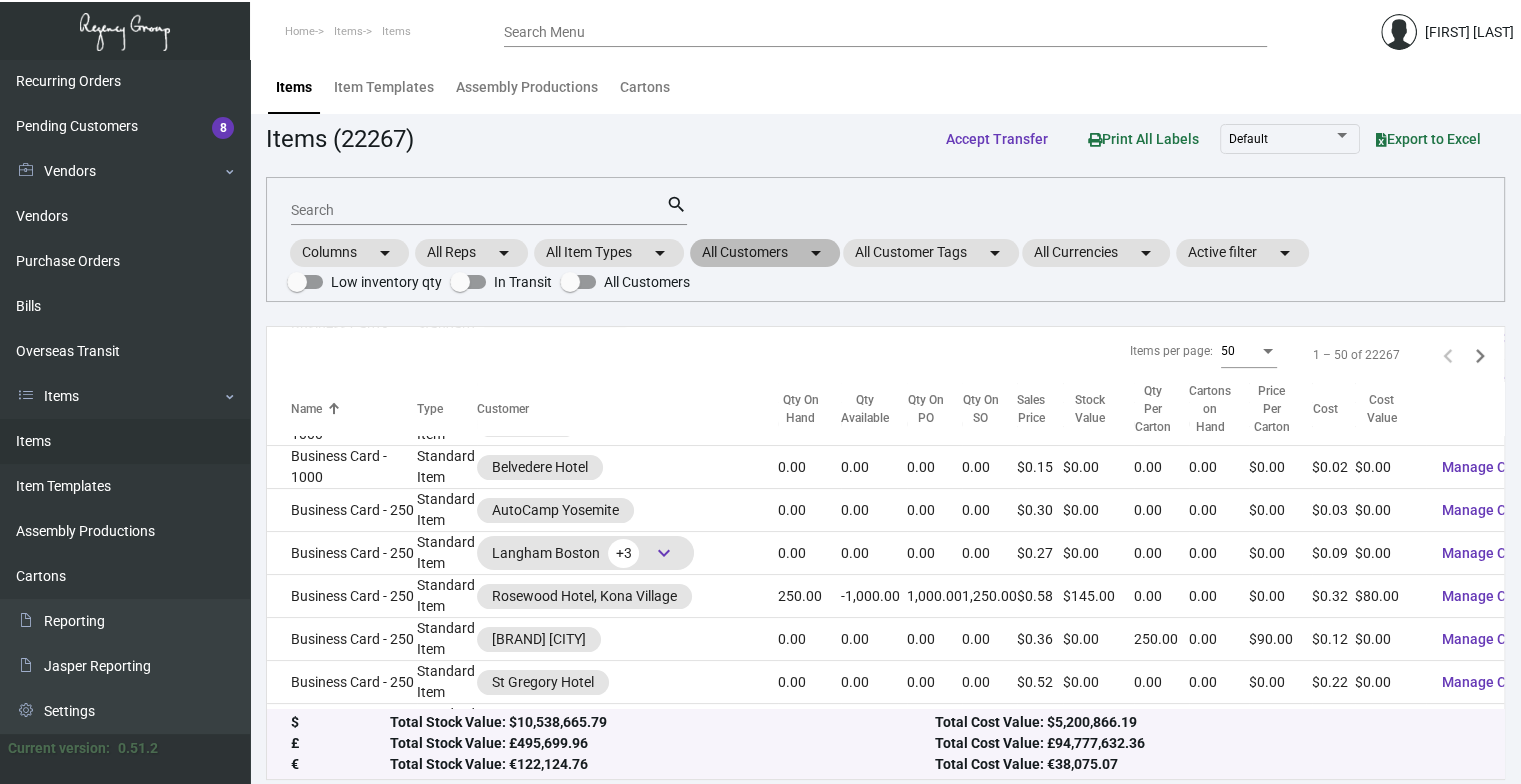 click on "All Customers  arrow_drop_down" 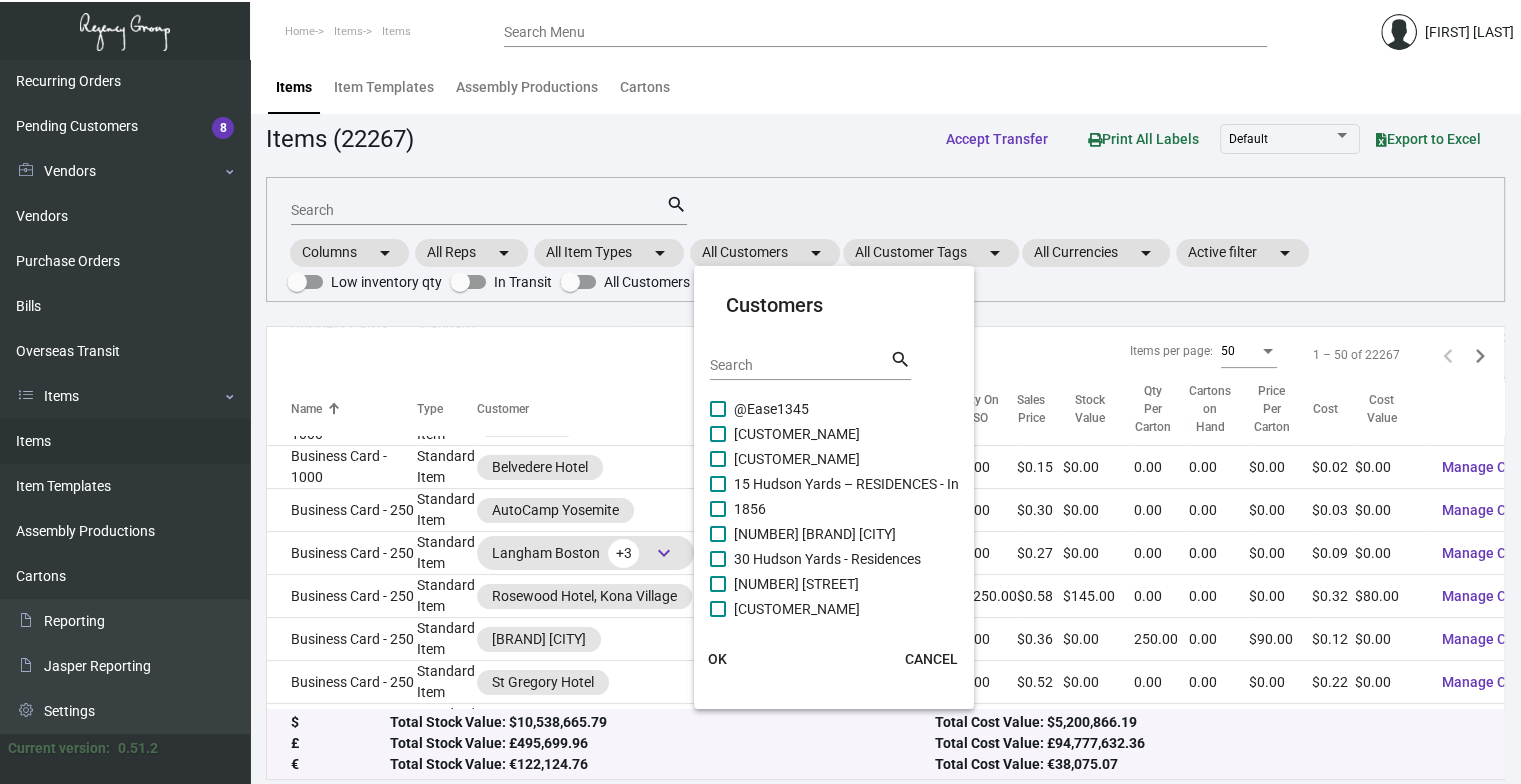 click on "Customers Search search" at bounding box center (834, 343) 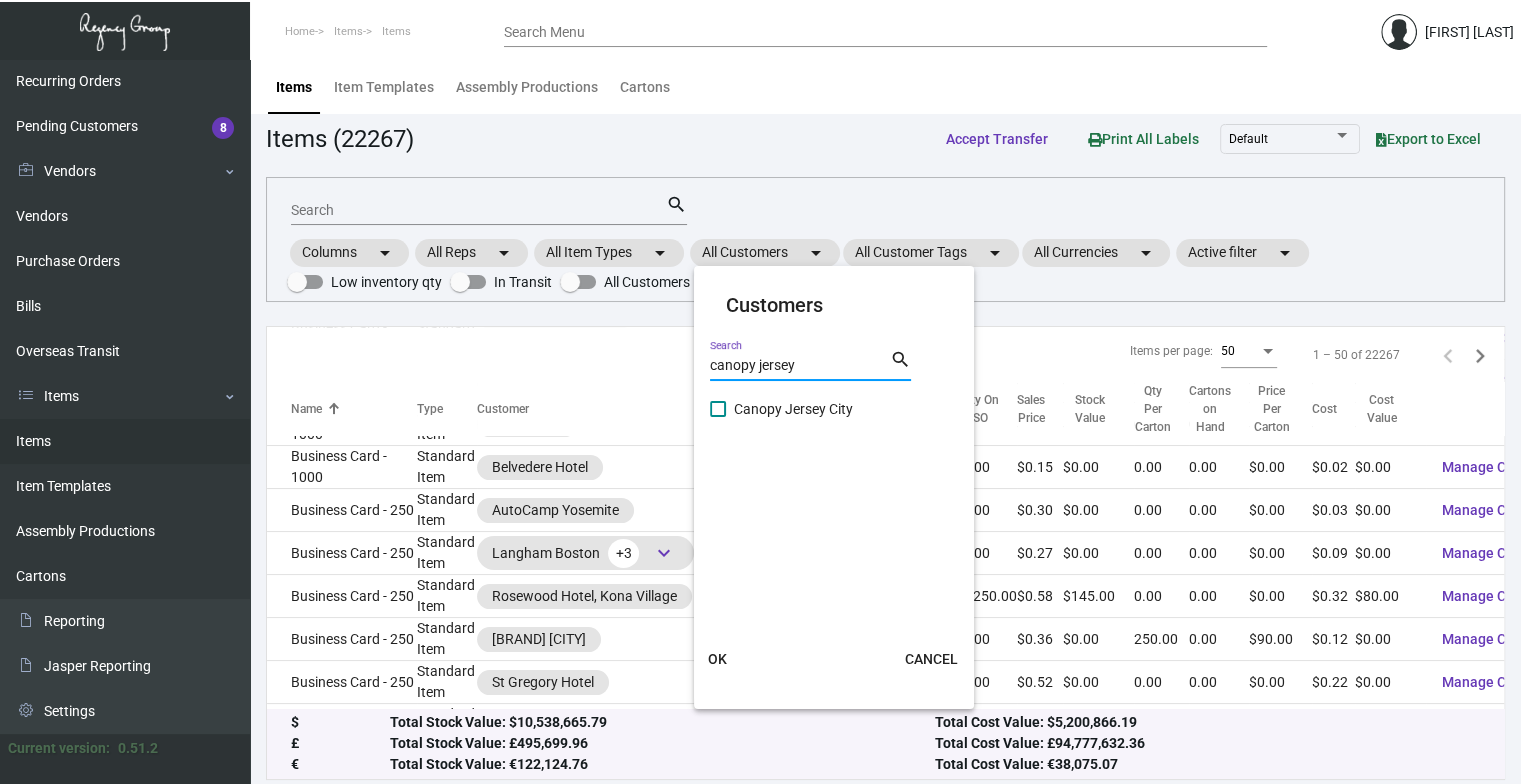 type on "canopy jersey" 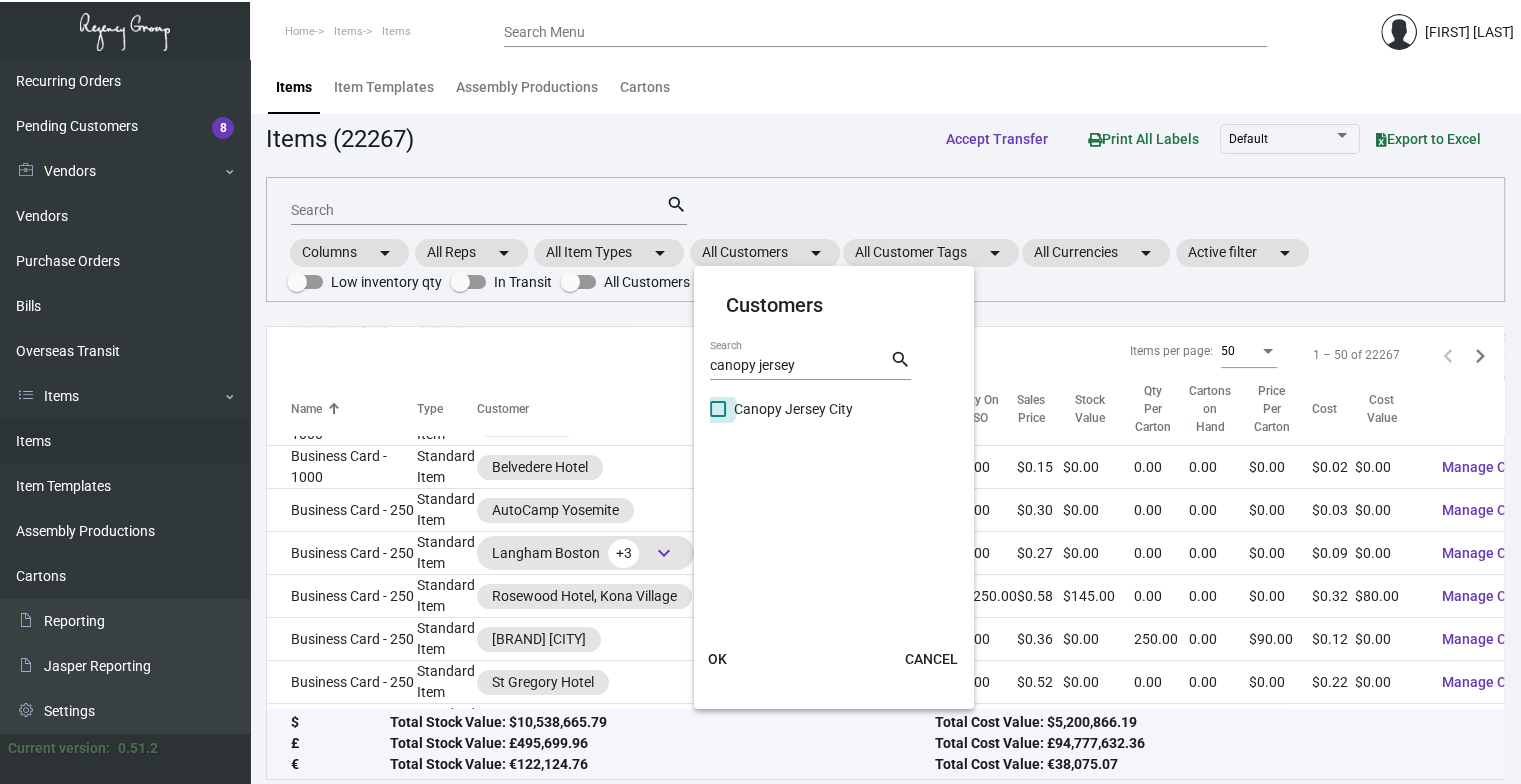 click on "Canopy Jersey City" at bounding box center [793, 409] 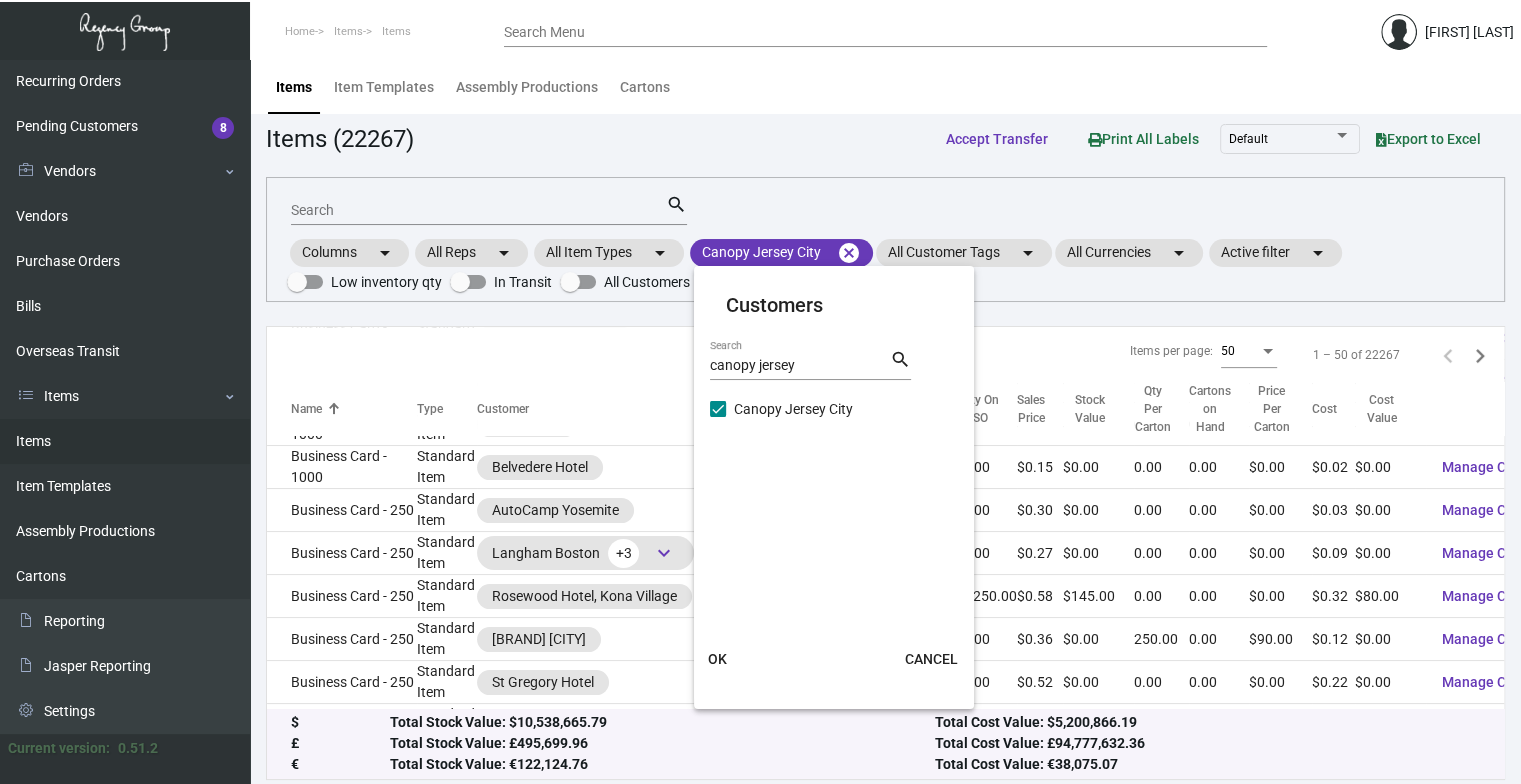 click on "OK" 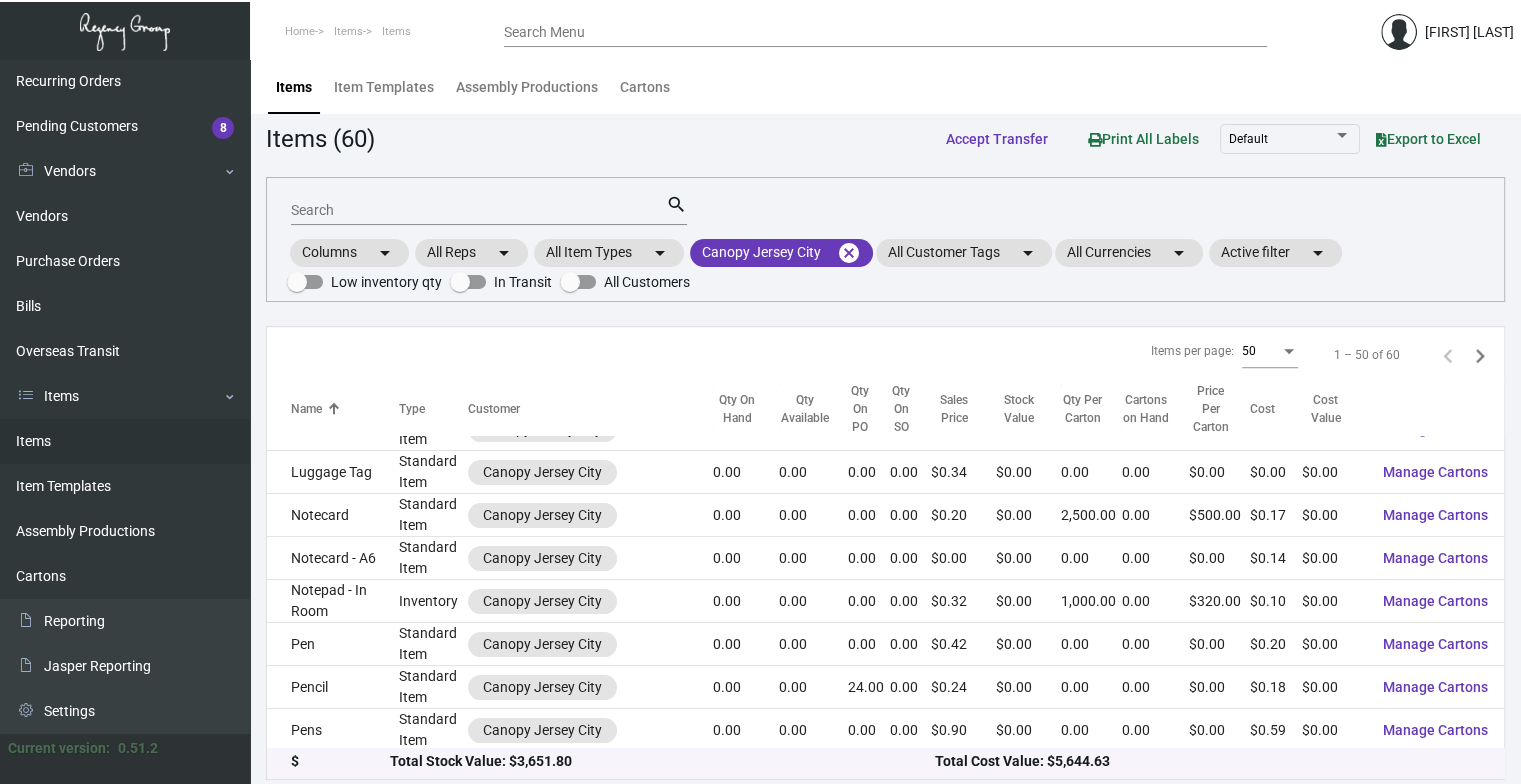 scroll, scrollTop: 1700, scrollLeft: 0, axis: vertical 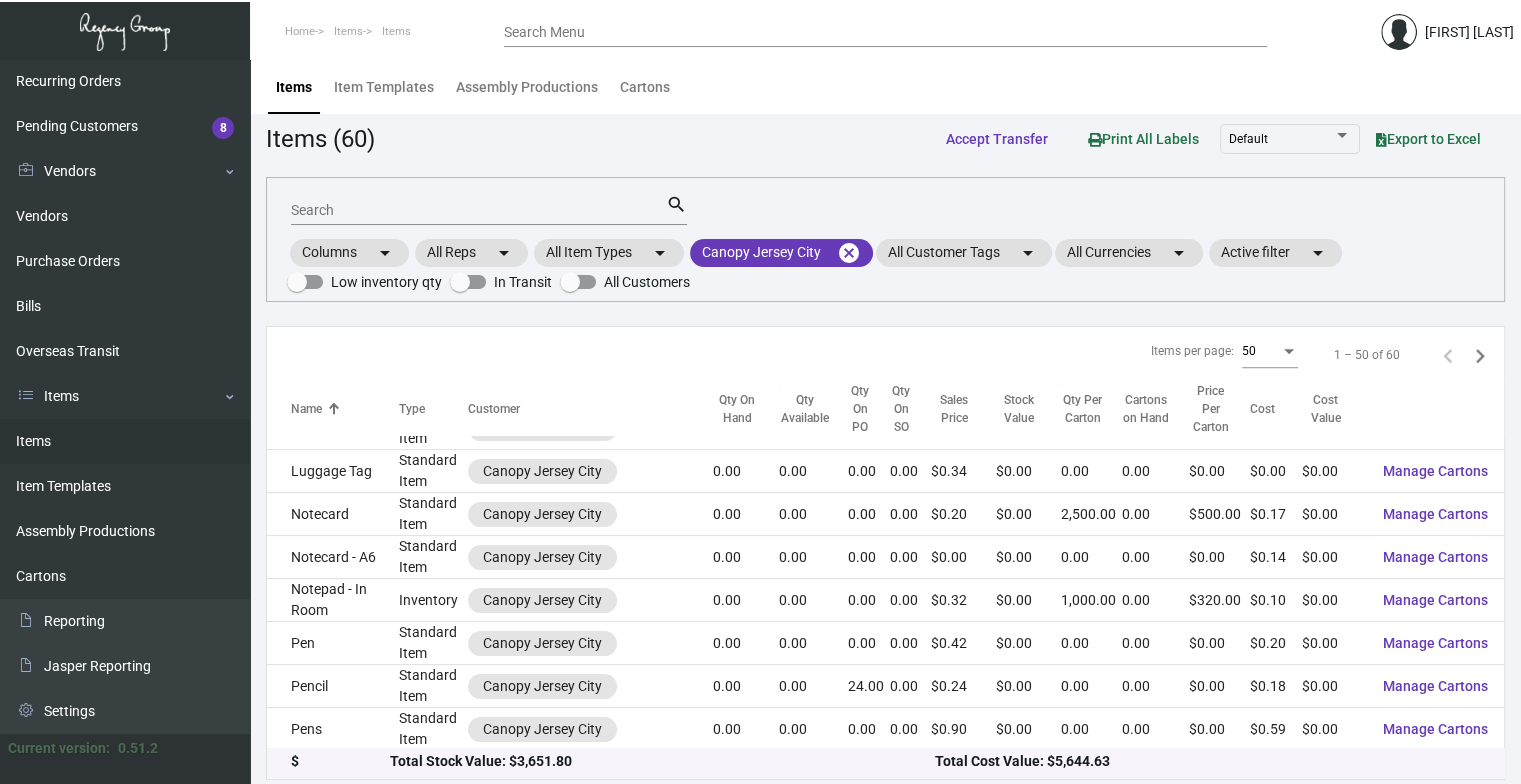 click on "Standard Item" 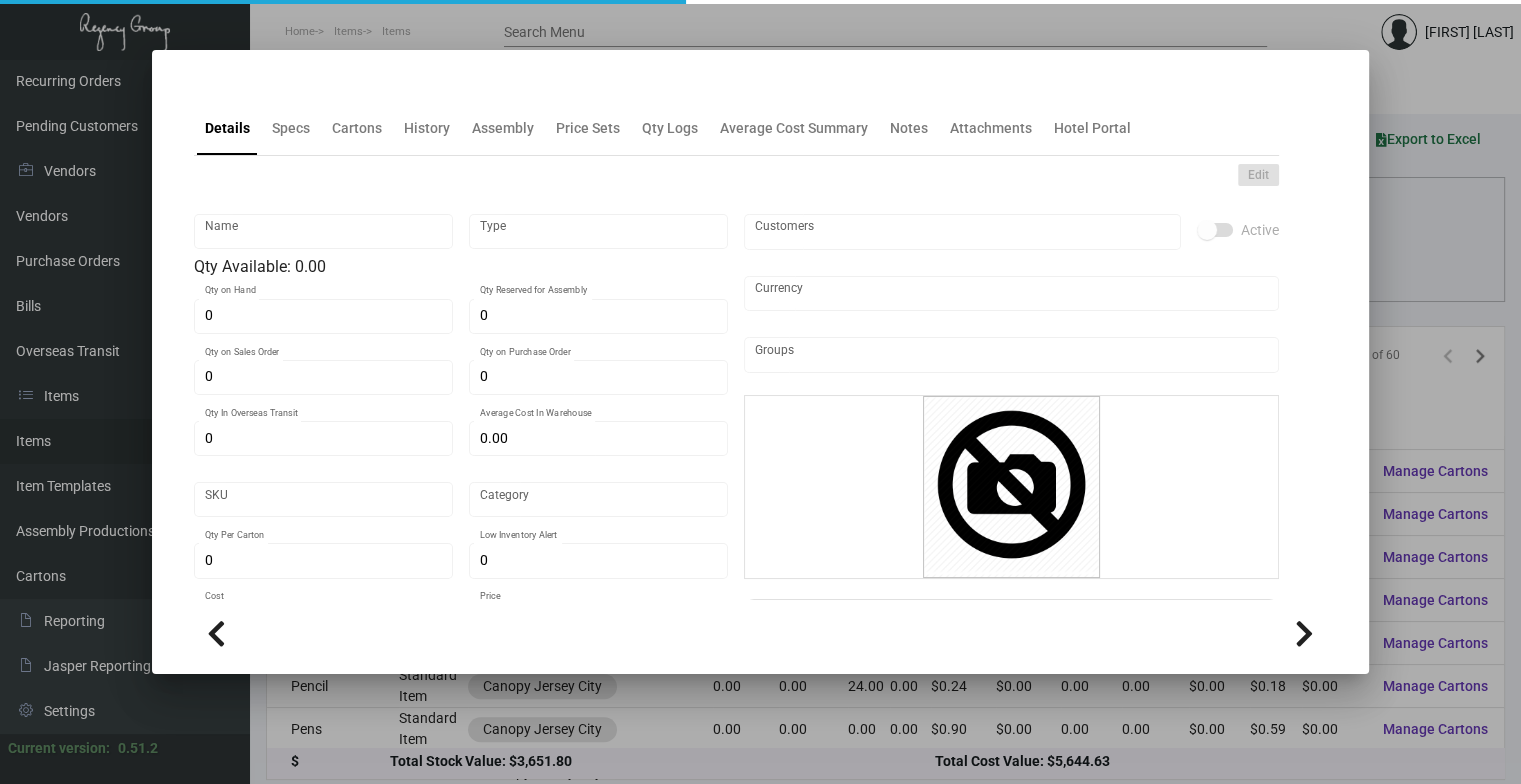 type on "Pen" 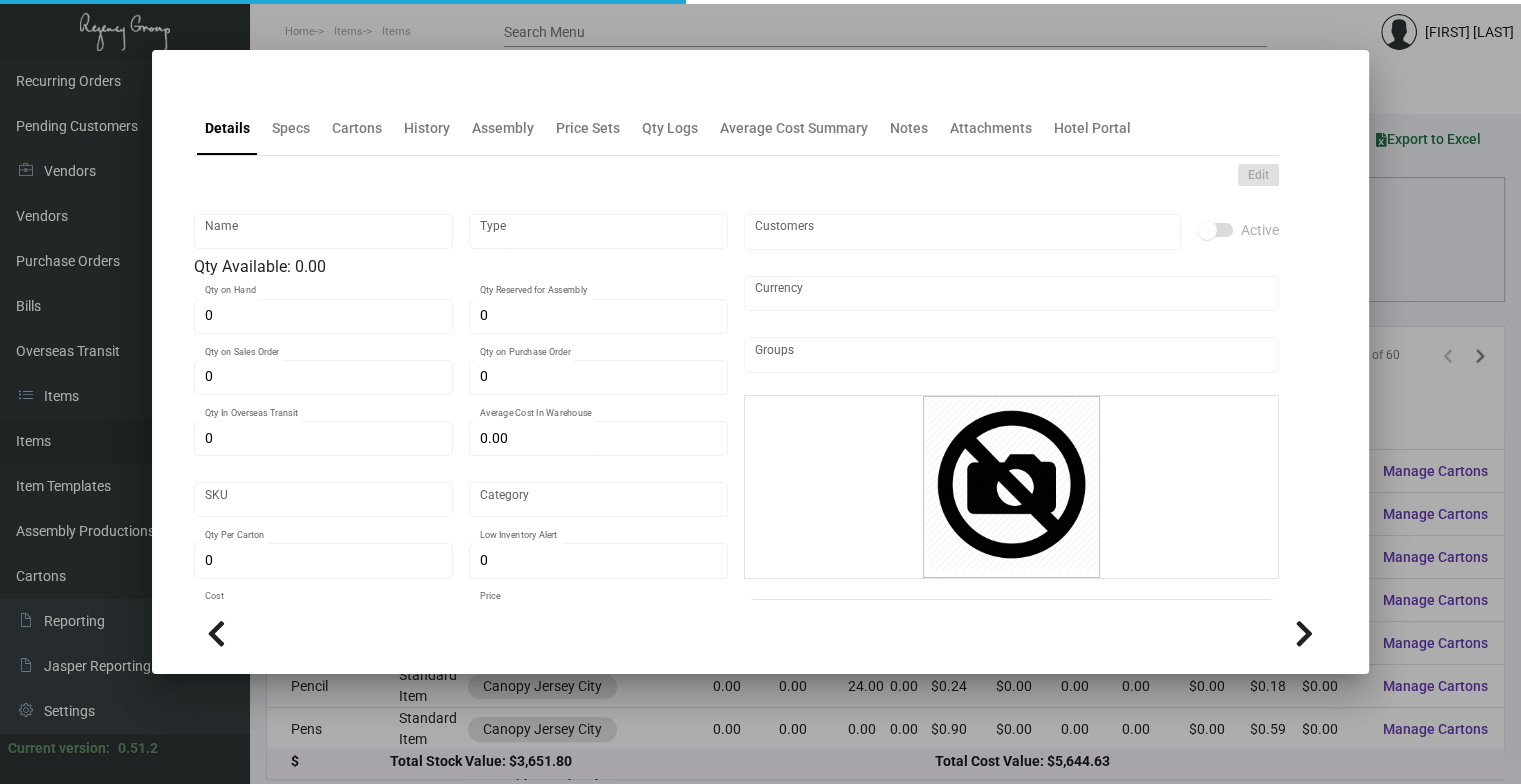 type on "Standard Item" 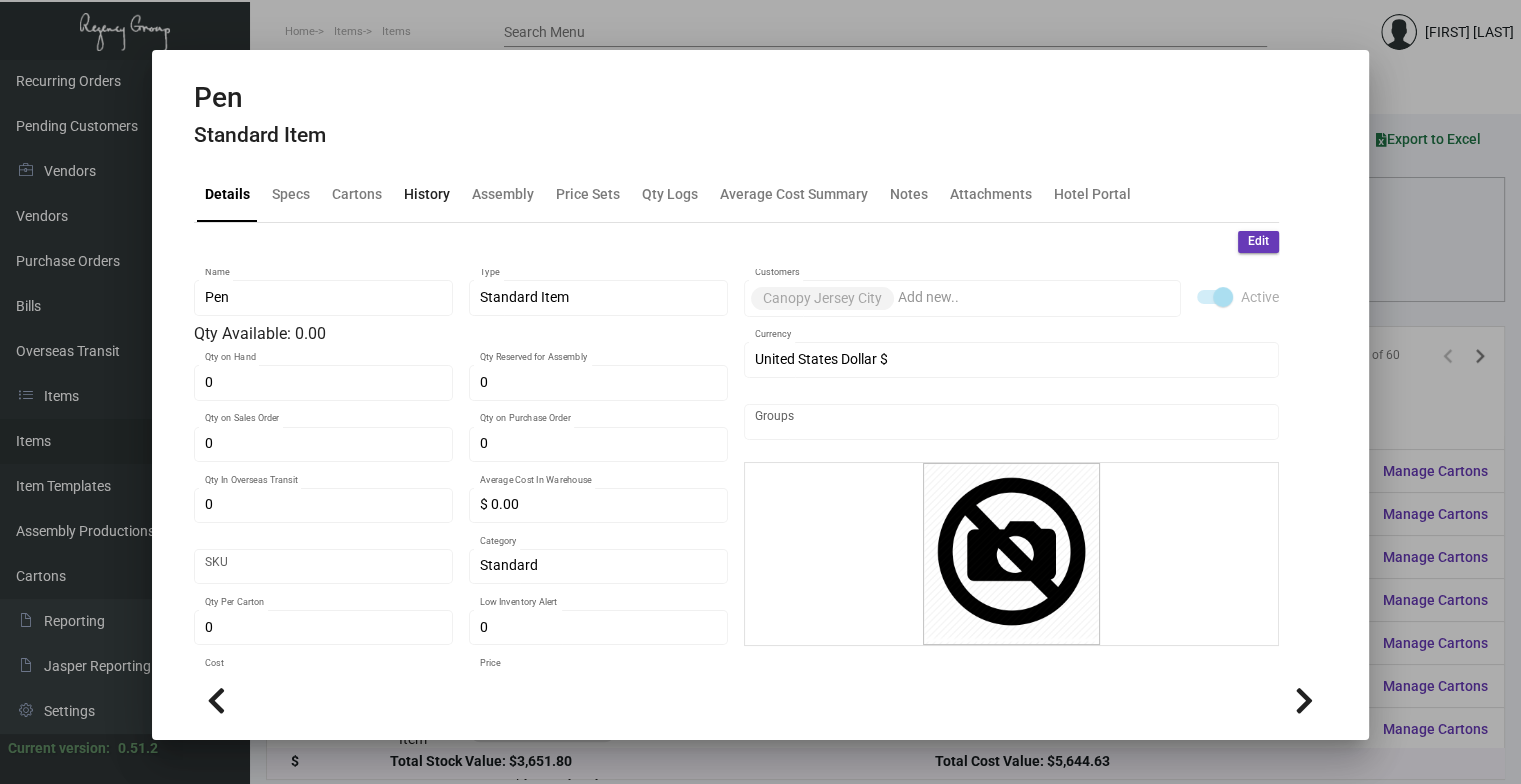 click on "History" at bounding box center [427, 194] 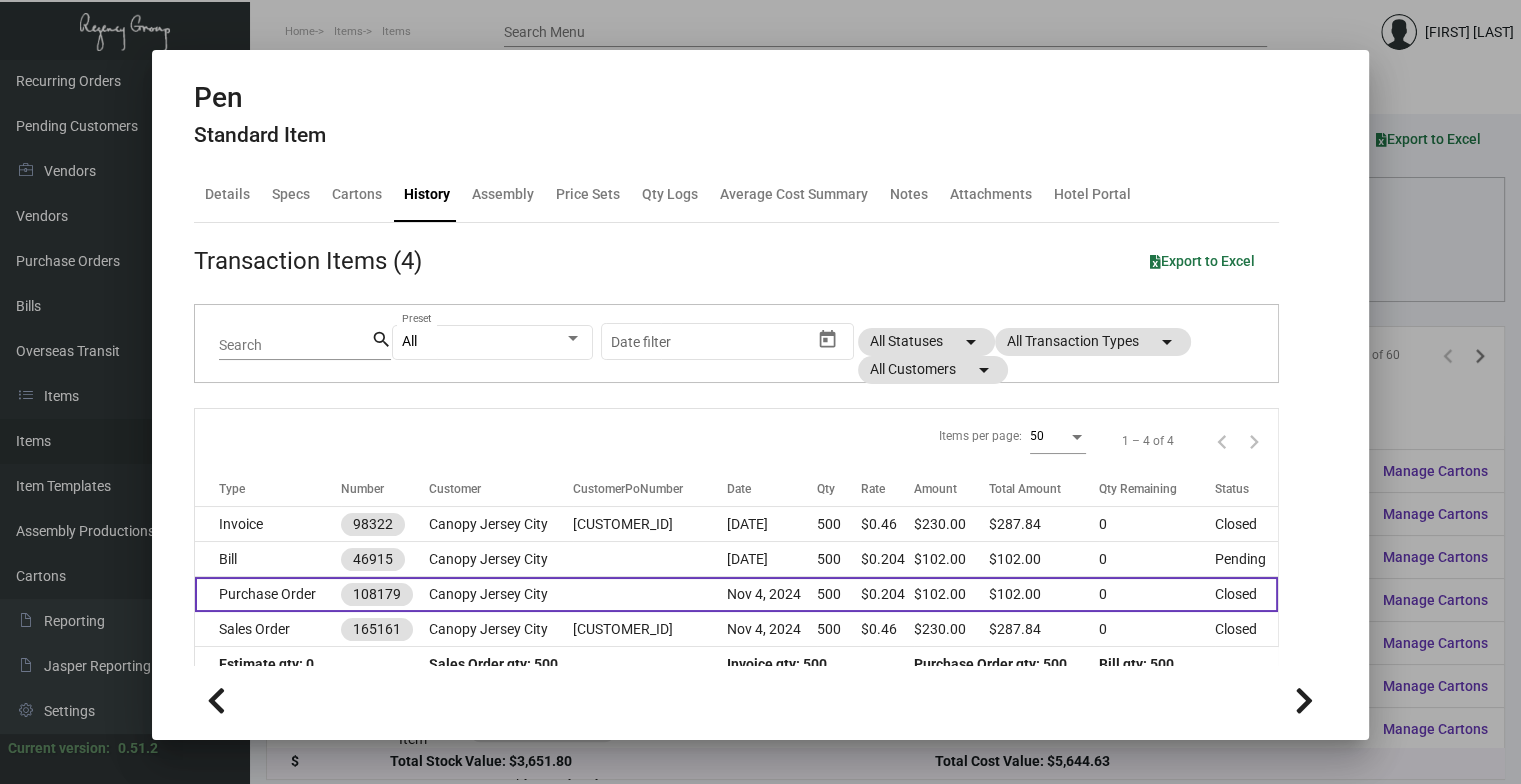 click on "500" at bounding box center (839, 594) 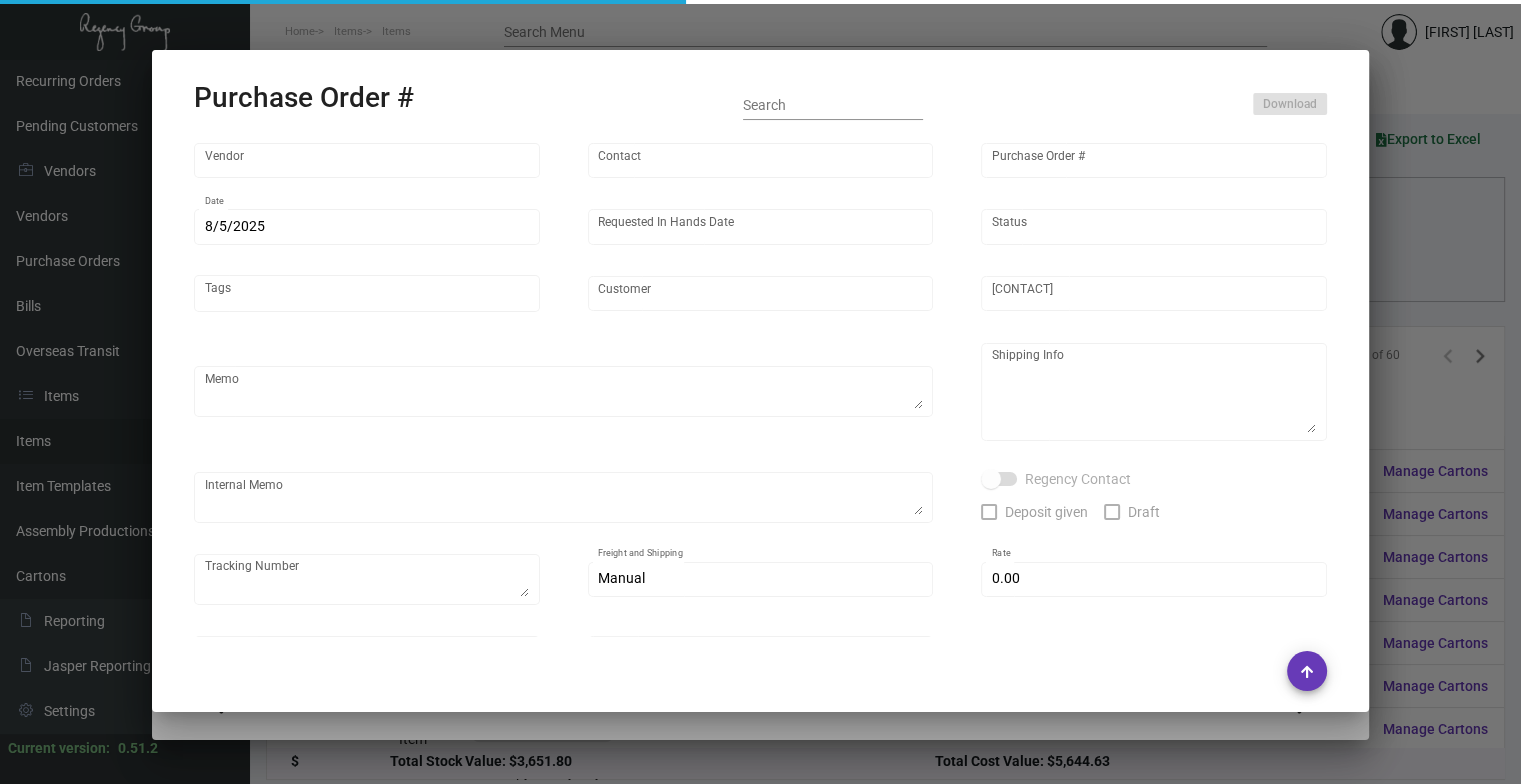 type on "Empire Pen" 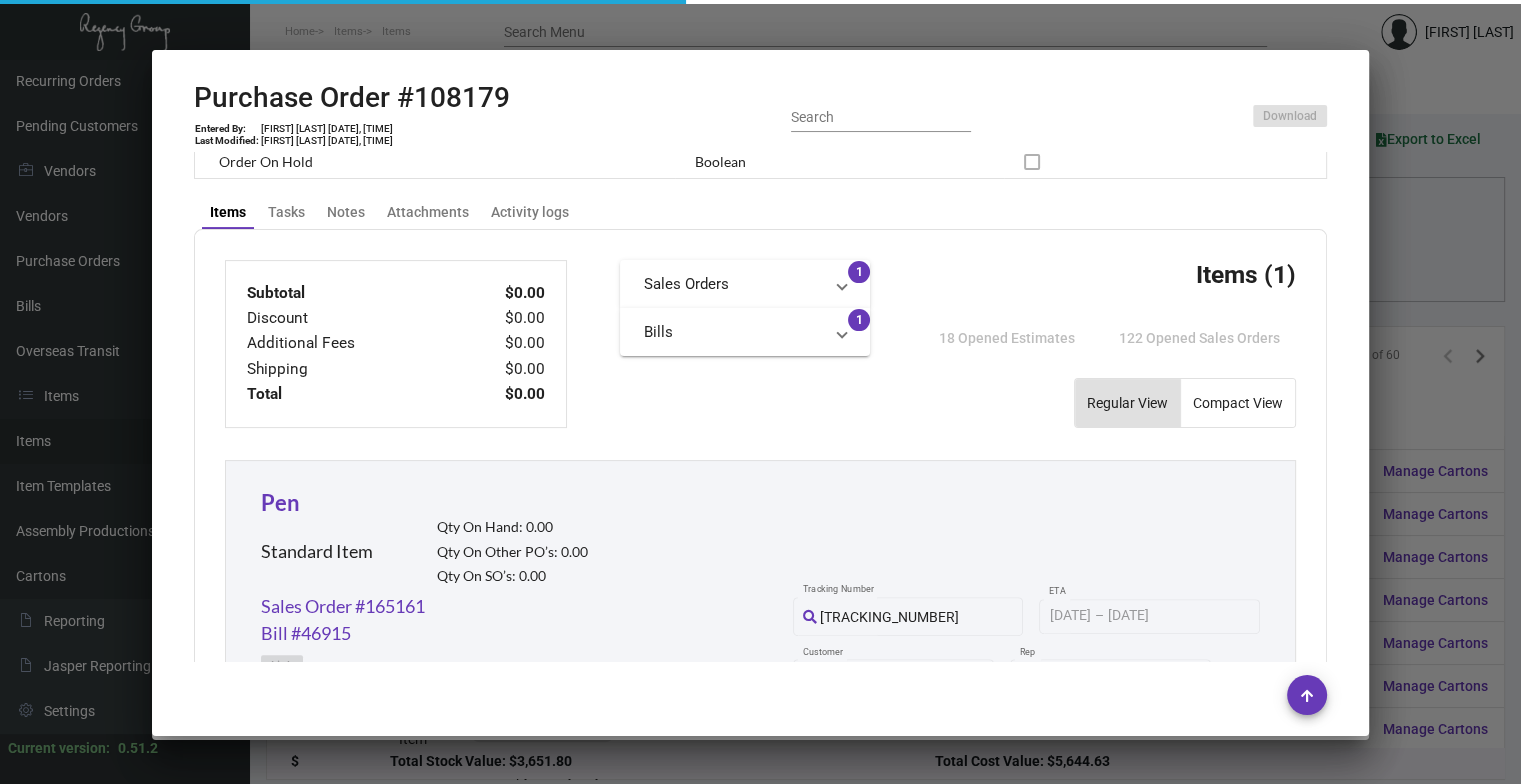 scroll, scrollTop: 1110, scrollLeft: 0, axis: vertical 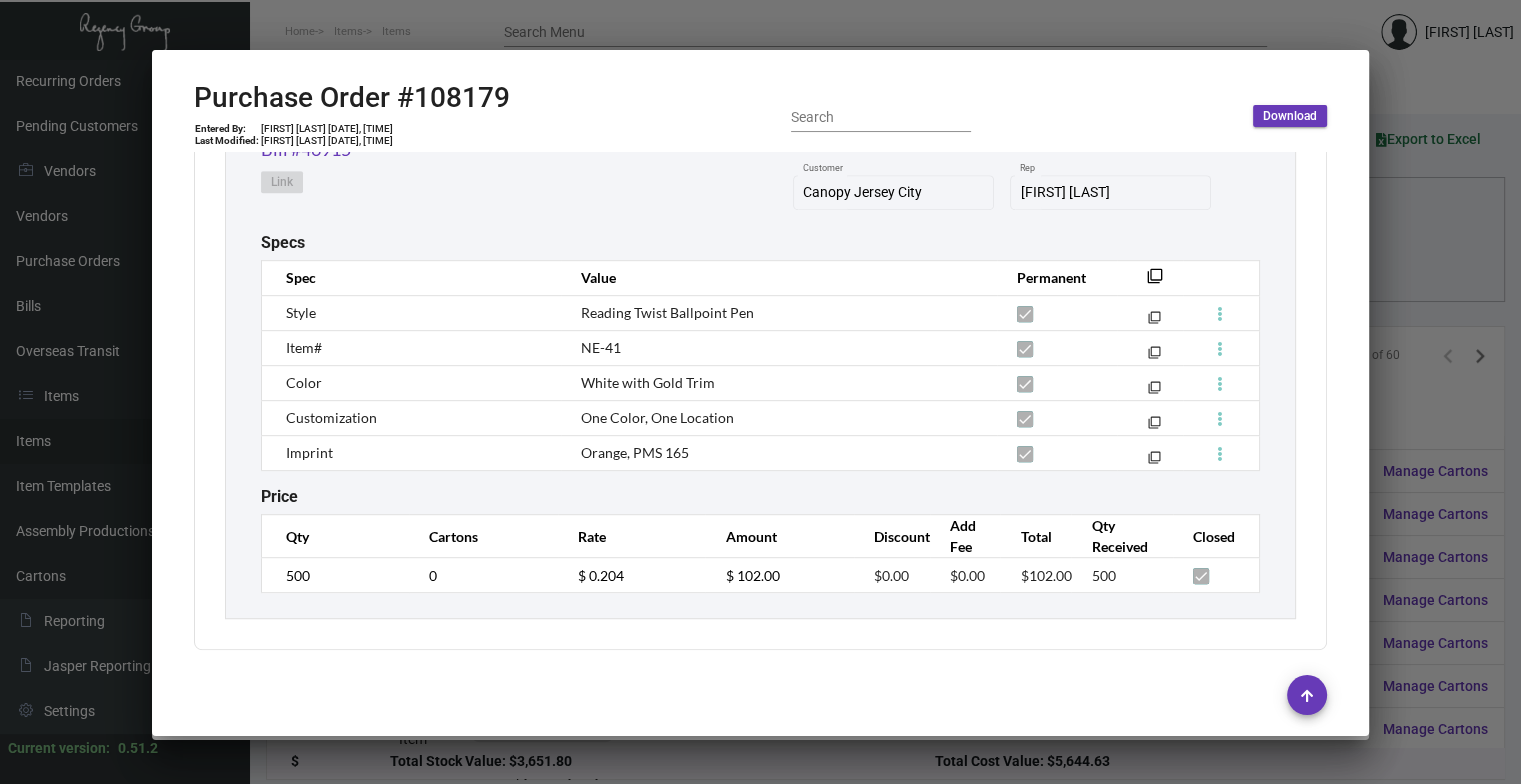click at bounding box center [760, 392] 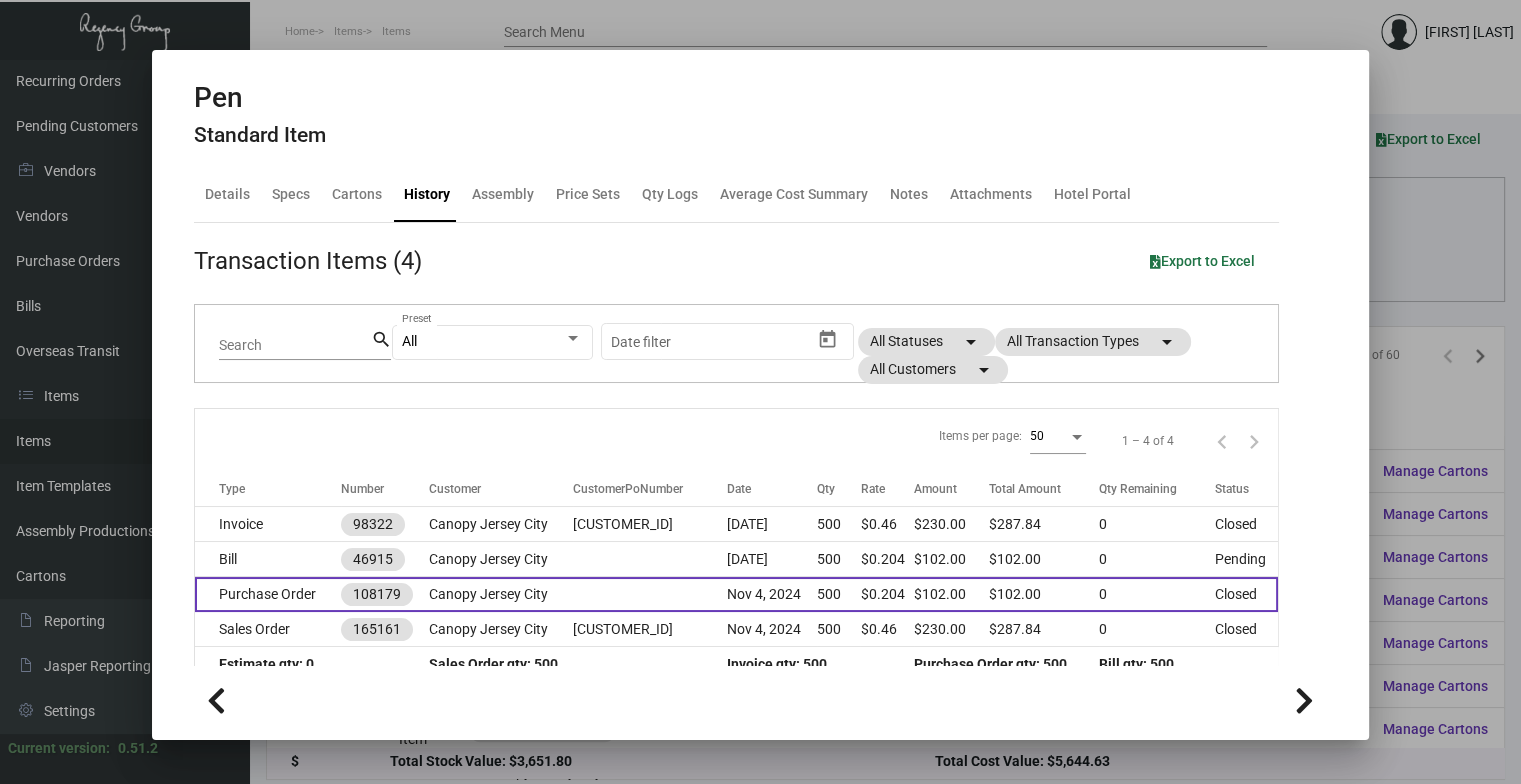 click at bounding box center (650, 594) 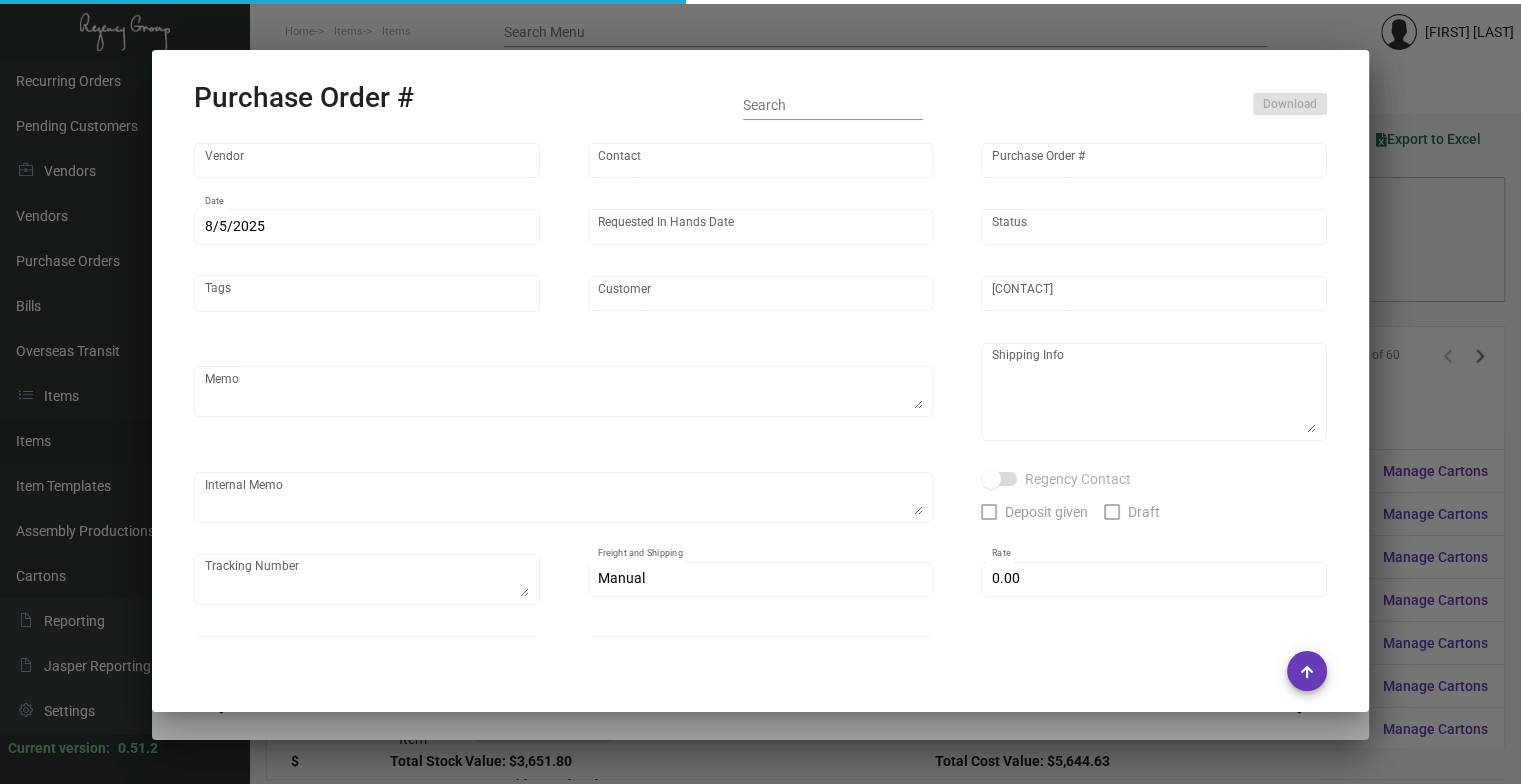 type on "Empire Pen" 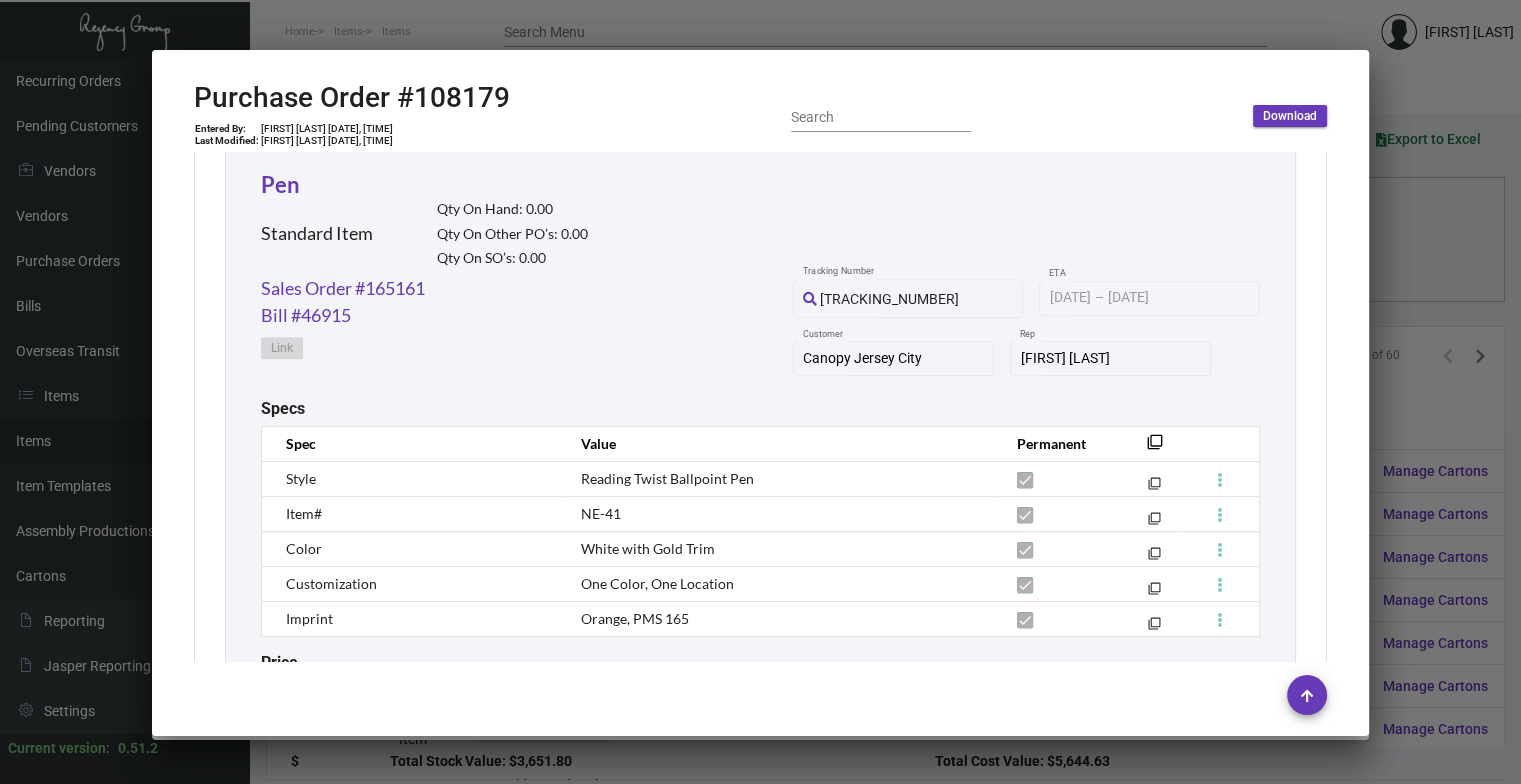 scroll, scrollTop: 1110, scrollLeft: 0, axis: vertical 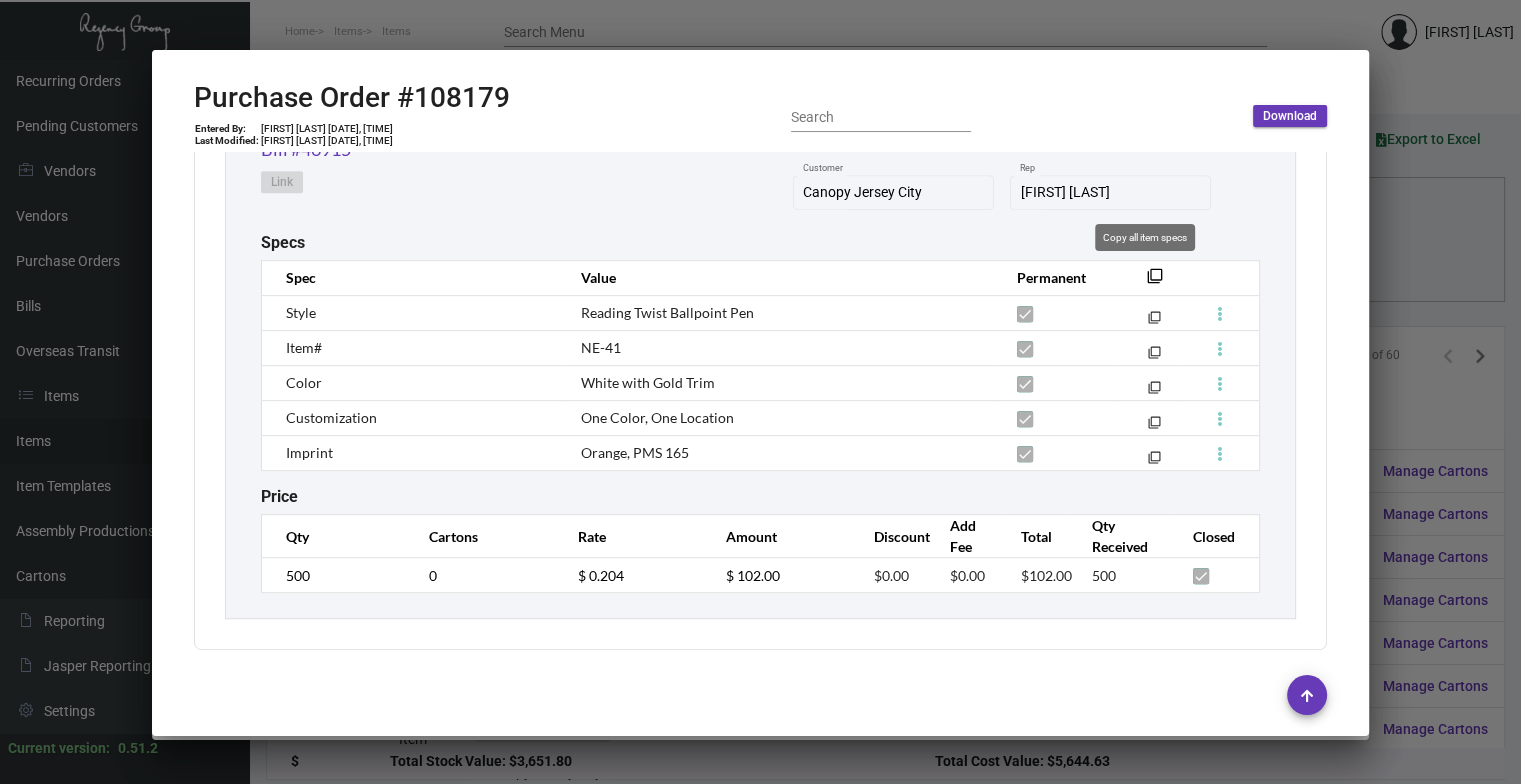 click on "filter_none" at bounding box center [1155, 282] 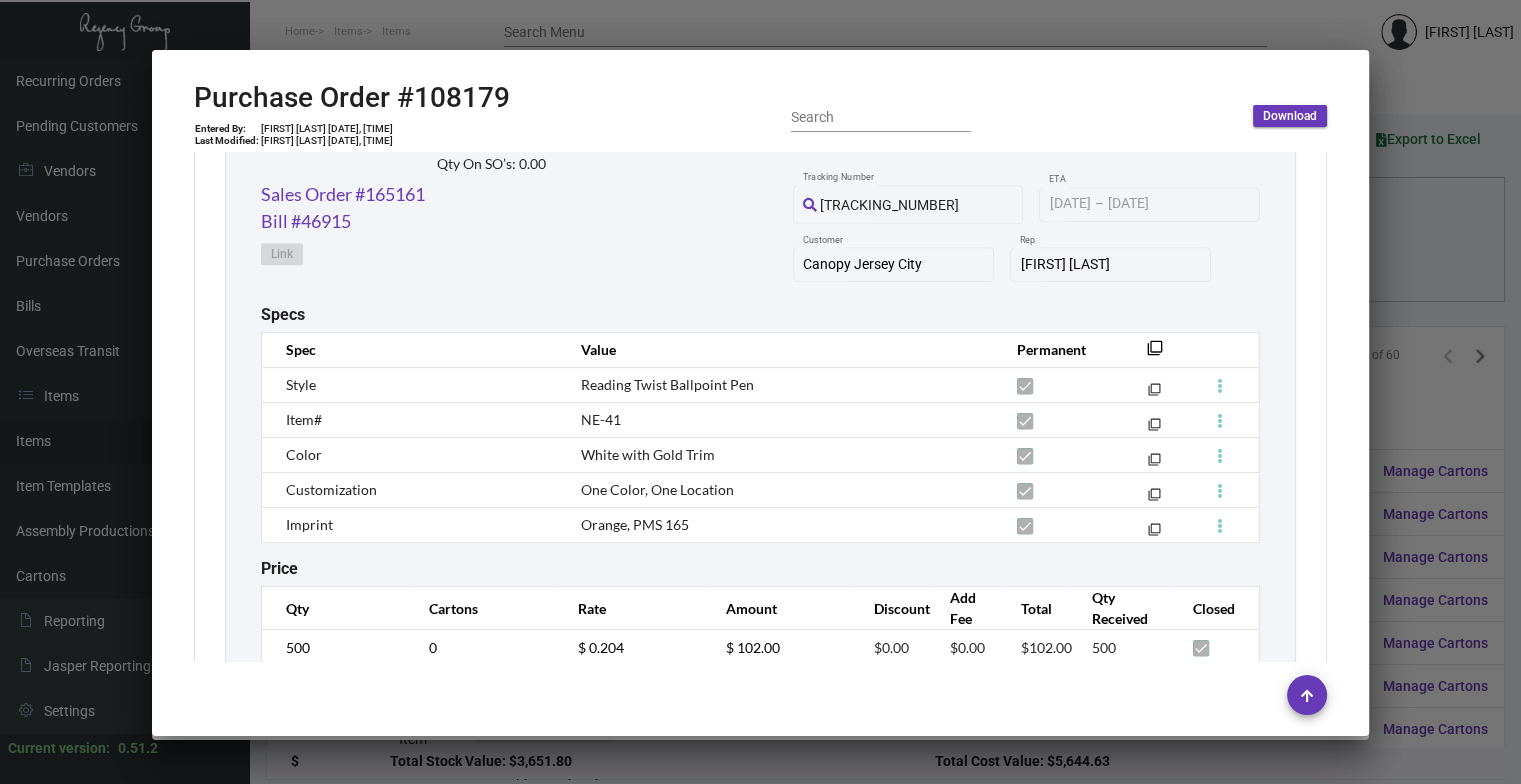 scroll, scrollTop: 1032, scrollLeft: 0, axis: vertical 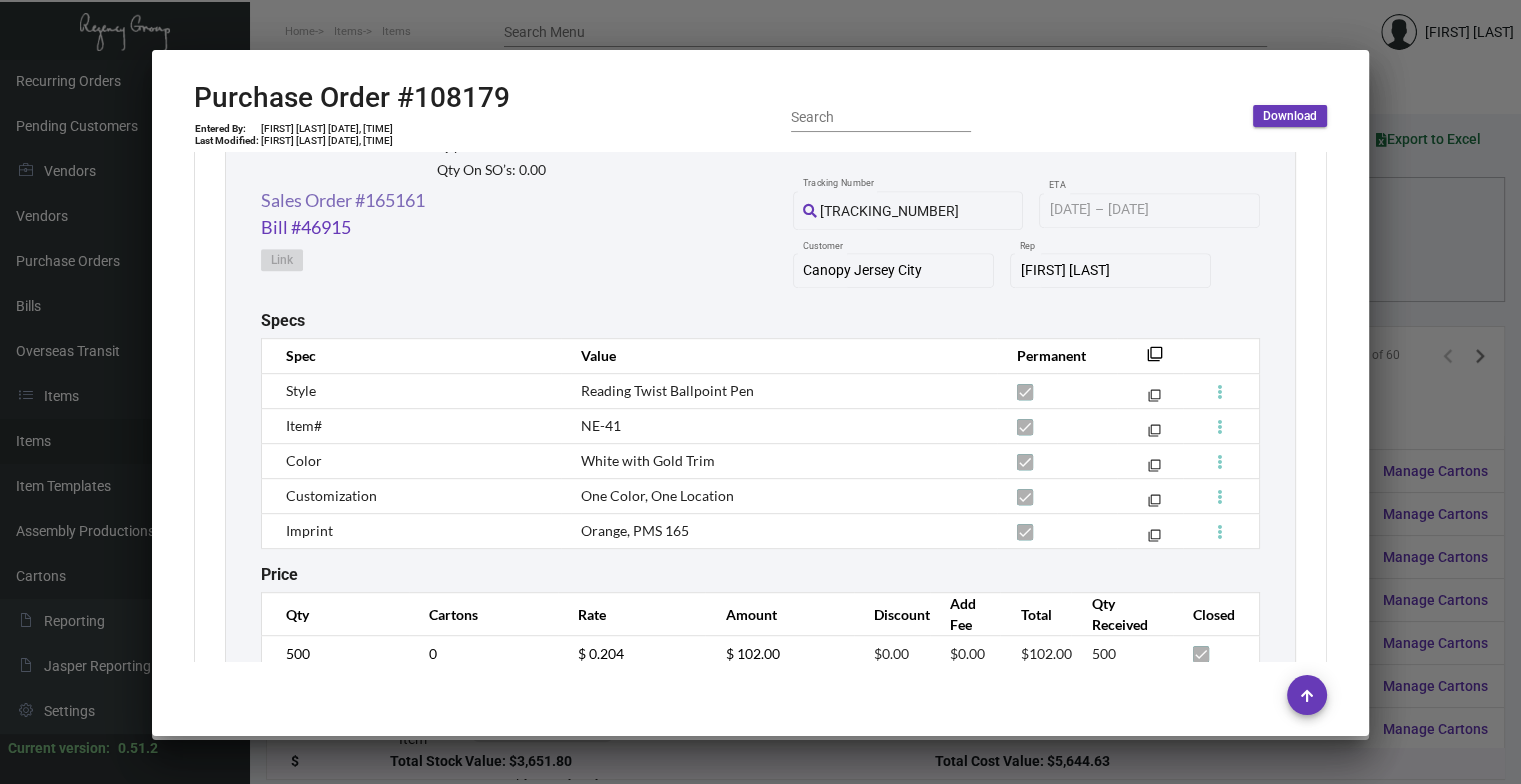 click on "Sales Order #165161" at bounding box center [343, 200] 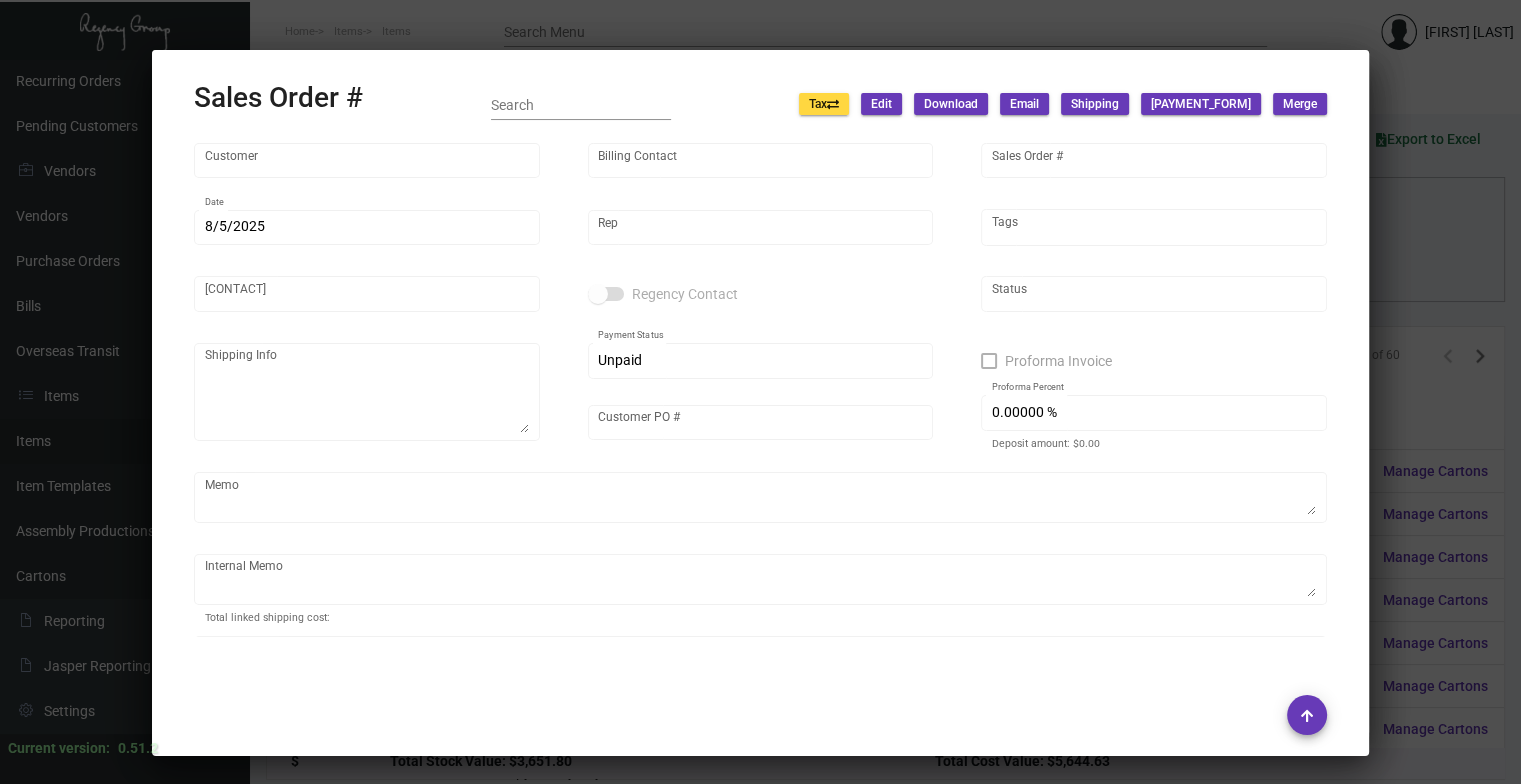 type on "Canopy Jersey City" 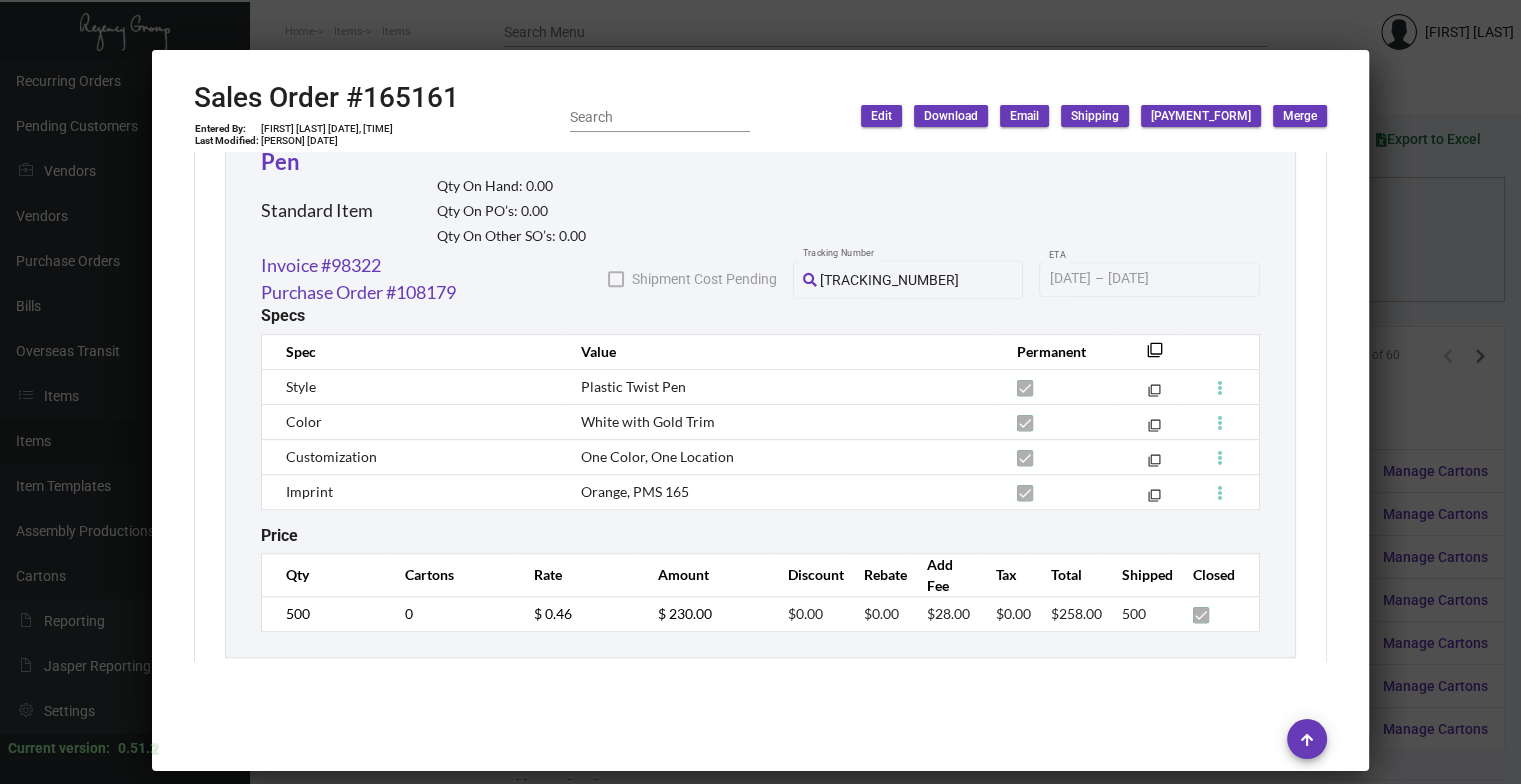 scroll, scrollTop: 1184, scrollLeft: 0, axis: vertical 